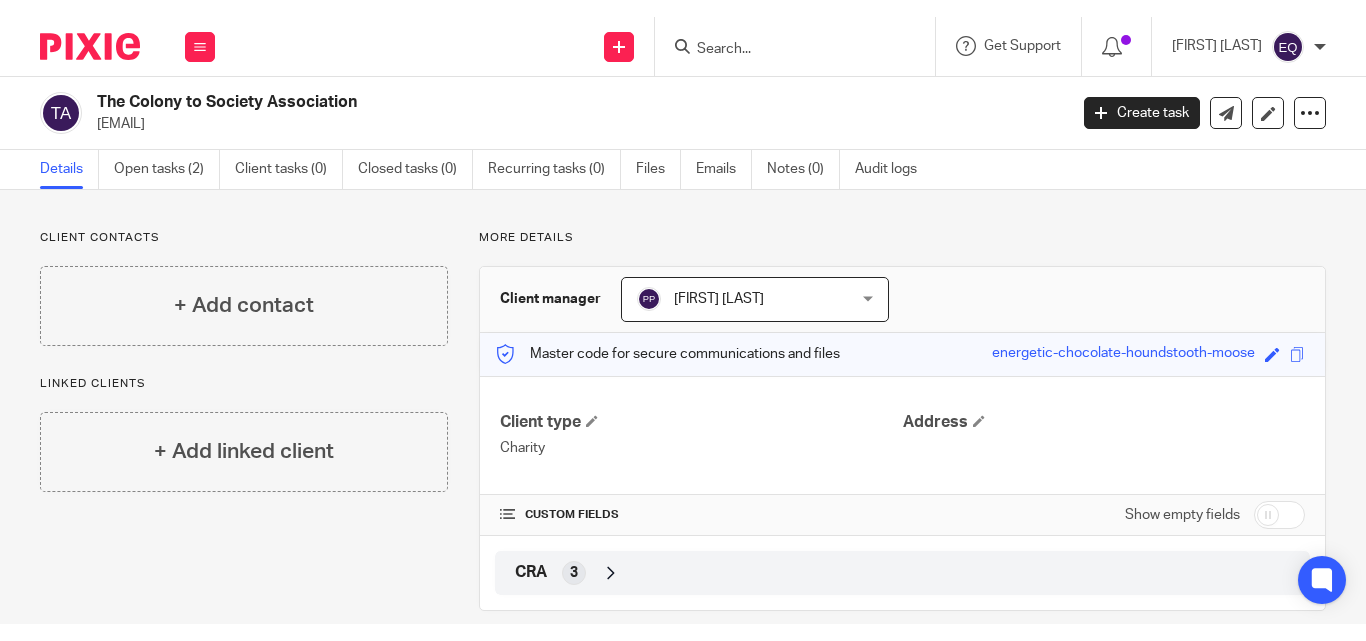 scroll, scrollTop: 0, scrollLeft: 0, axis: both 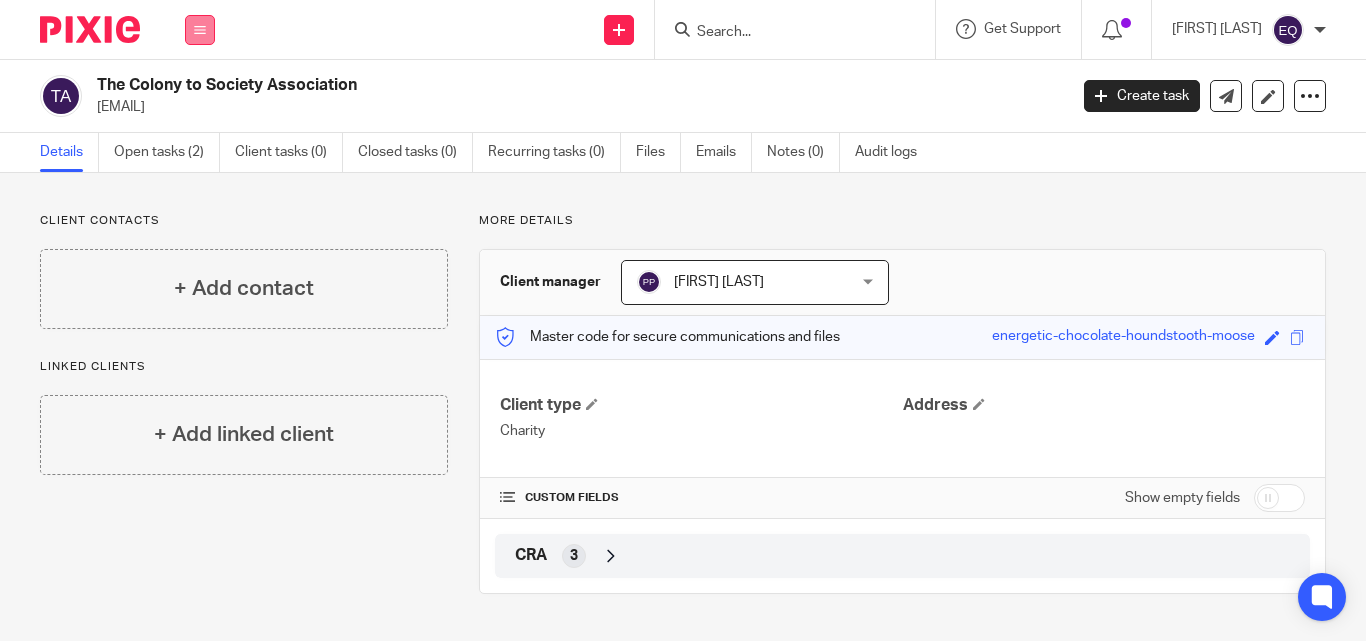 click at bounding box center [200, 30] 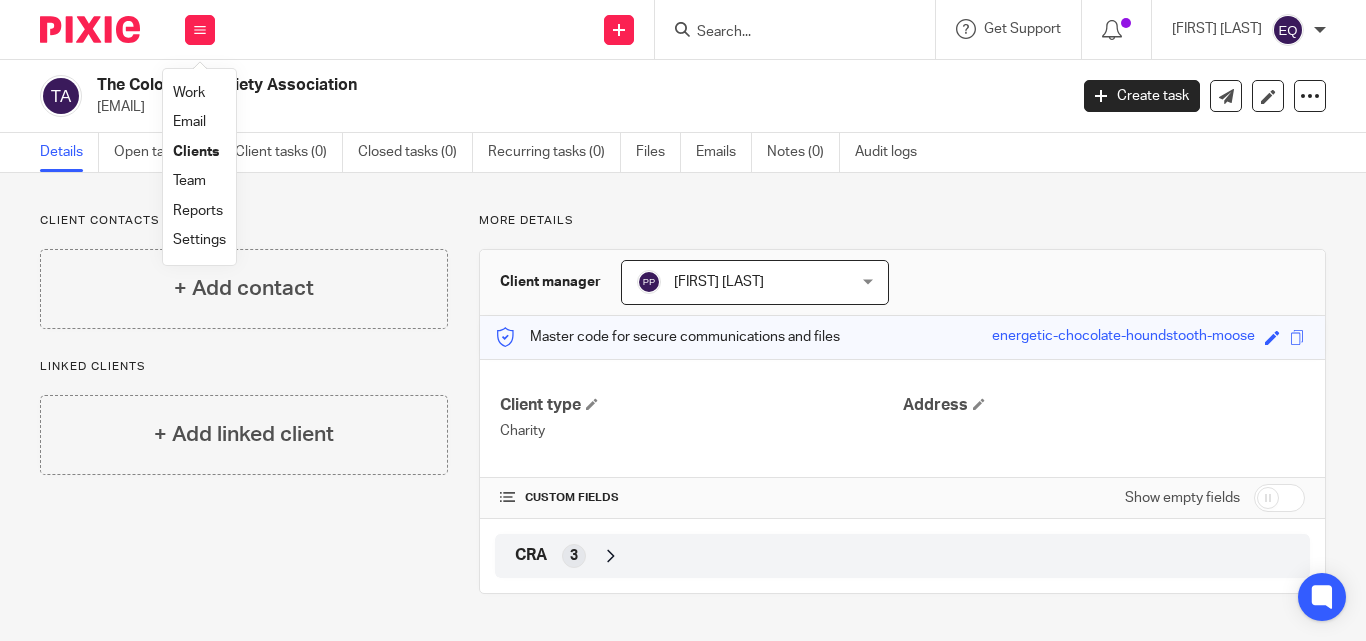 click on "Clients" at bounding box center (196, 152) 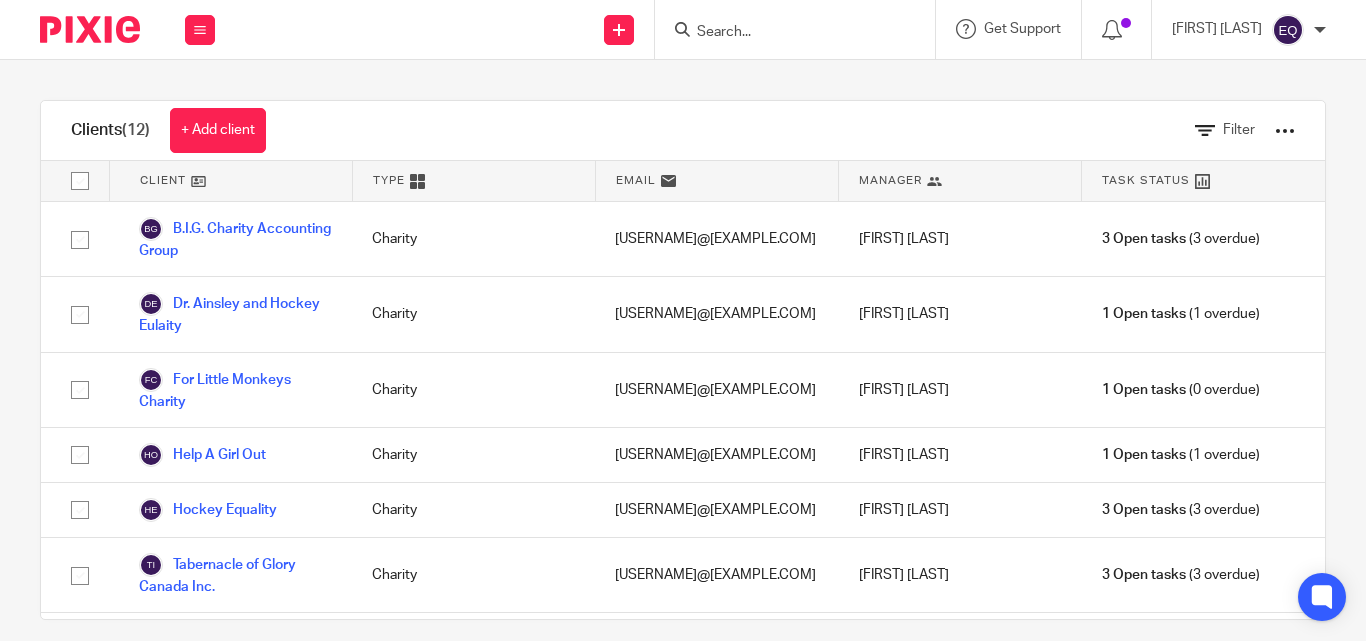 scroll, scrollTop: 0, scrollLeft: 0, axis: both 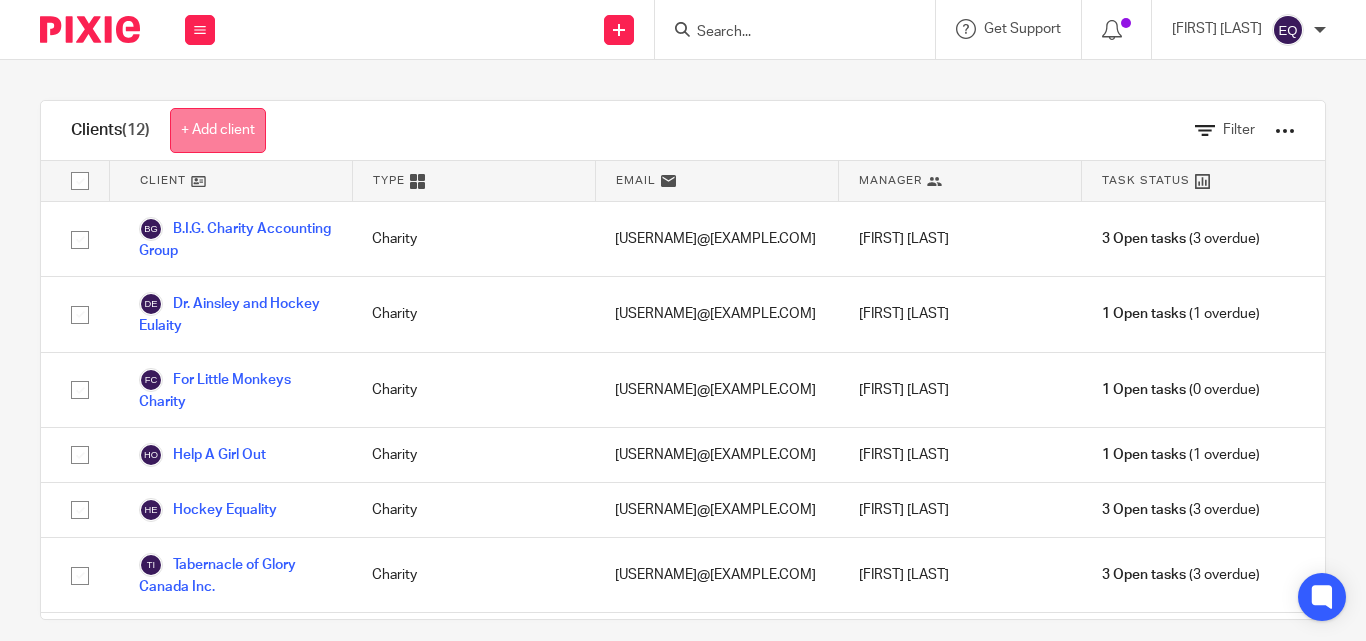 click on "+ Add client" at bounding box center [218, 130] 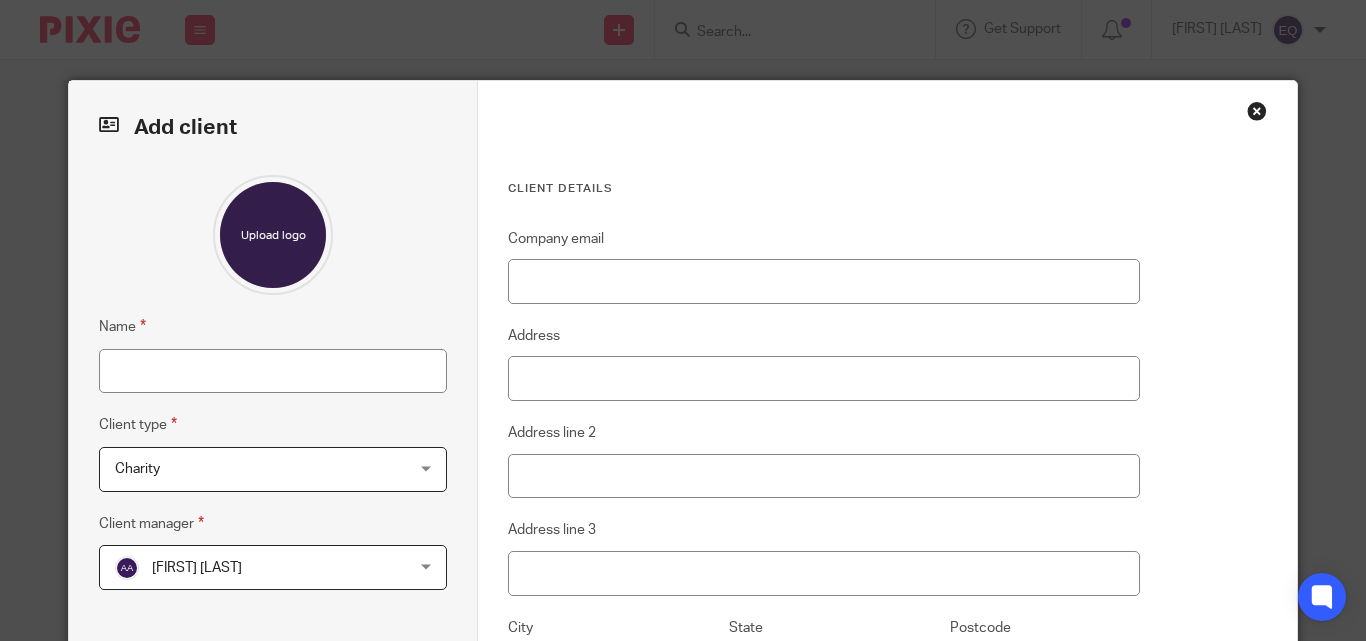scroll, scrollTop: 0, scrollLeft: 0, axis: both 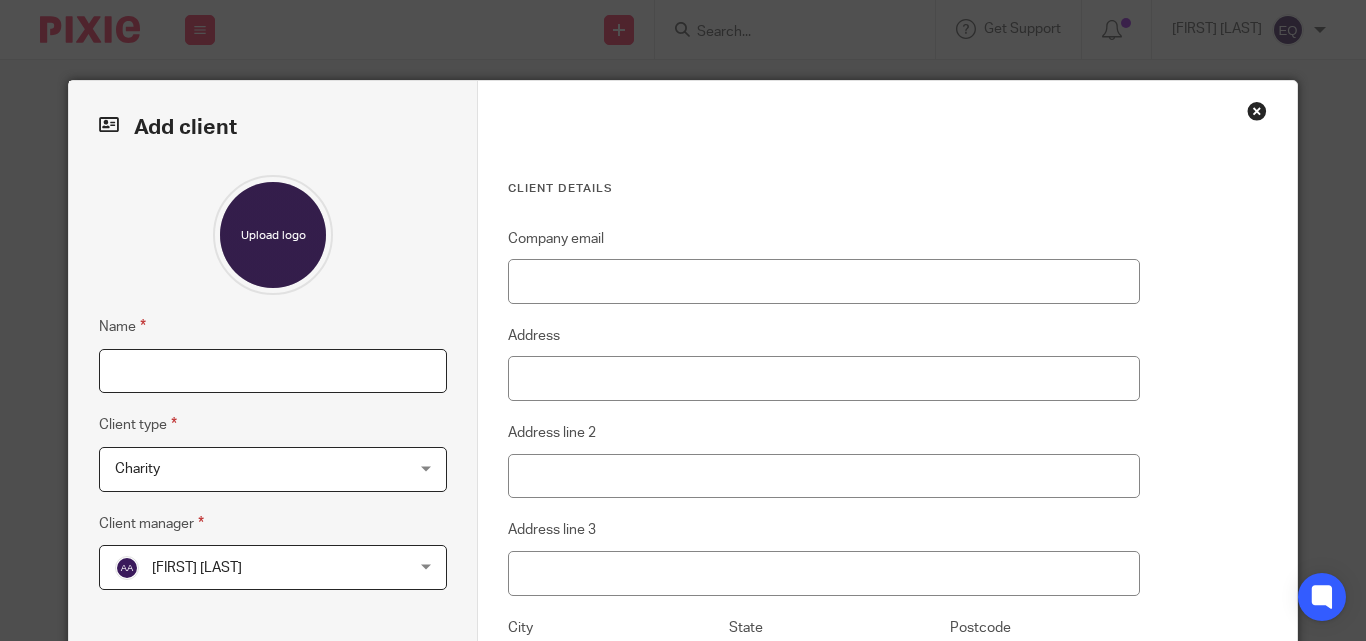 click on "Name" at bounding box center (273, 371) 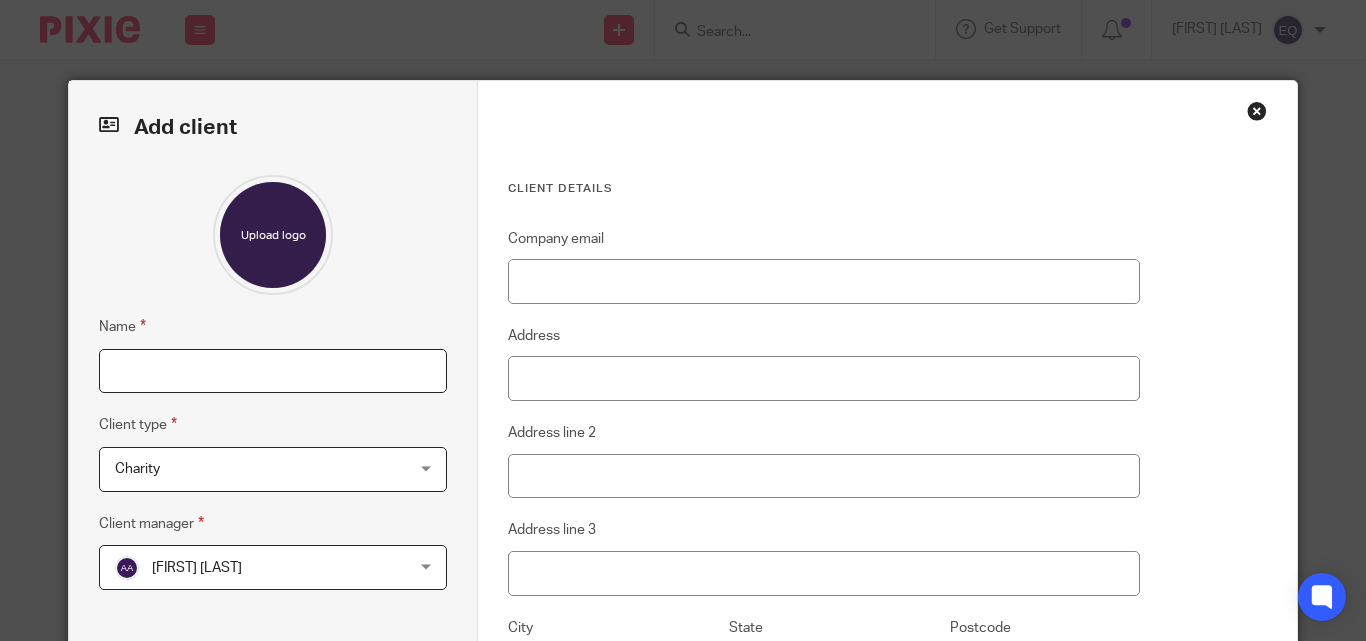 paste on "Gas Turbines for Energy Network" 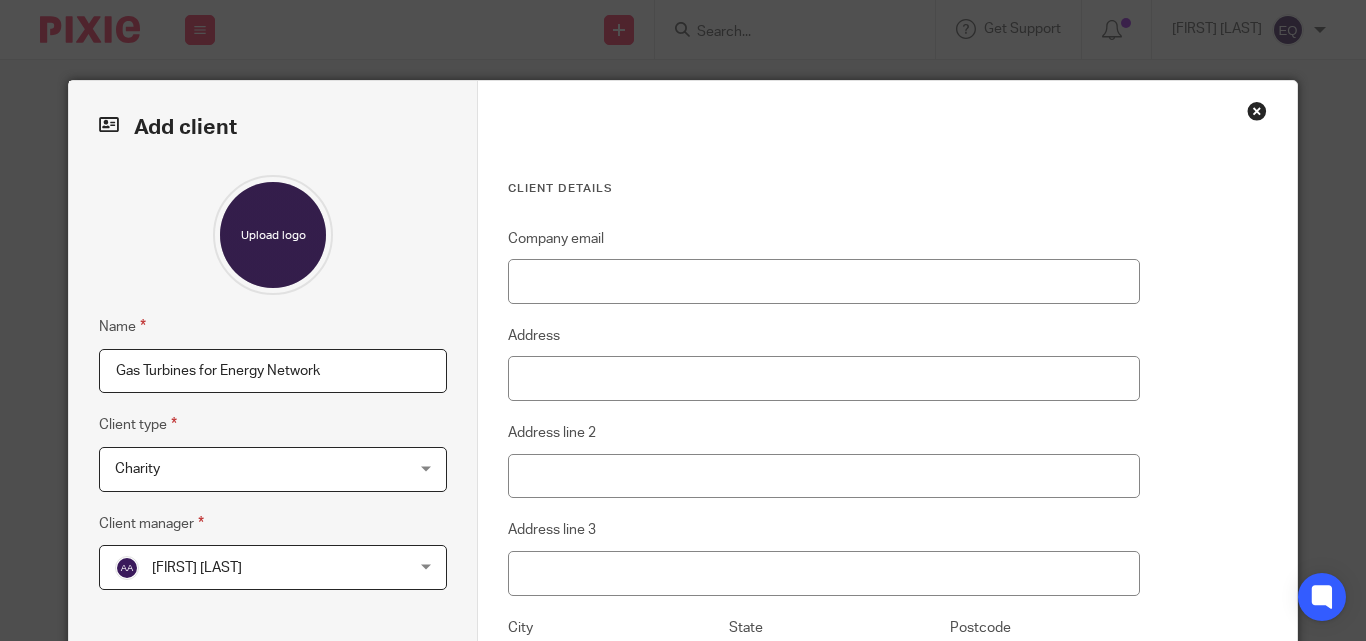 type on "Gas Turbines for Energy Network" 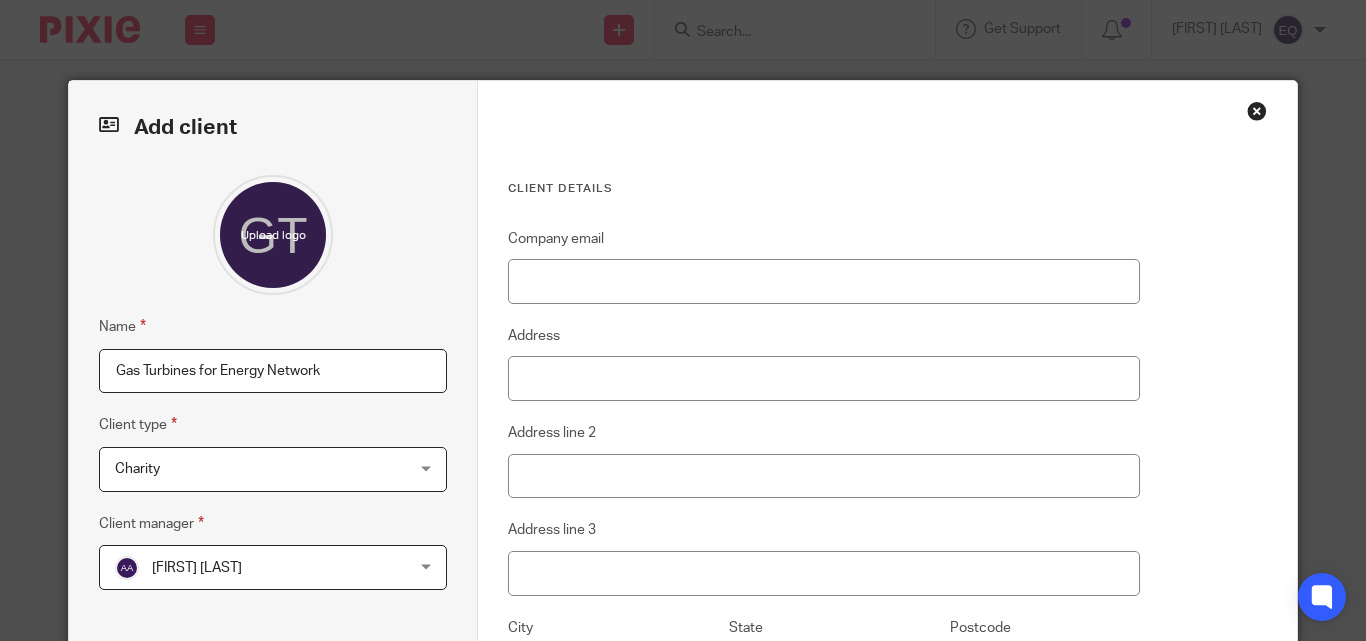 click on "Abreham Ararsa
Abreham Ararsa" at bounding box center (273, 567) 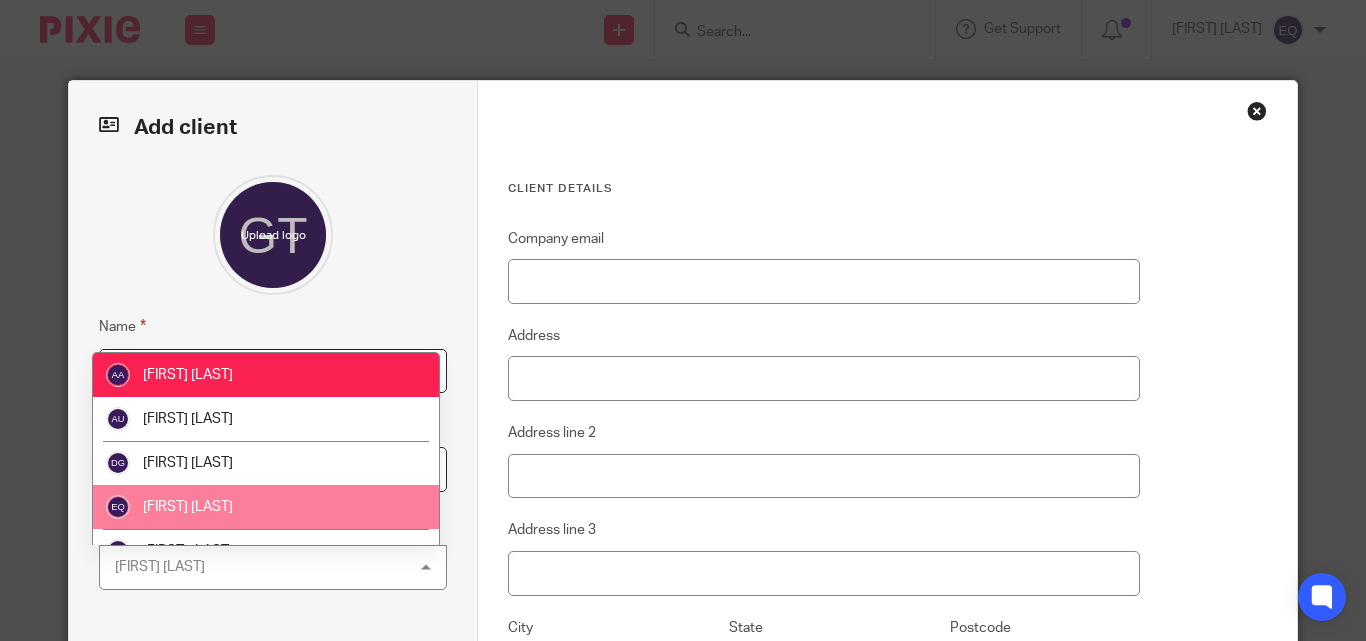 click on "[FIRST] [LAST]" at bounding box center [266, 507] 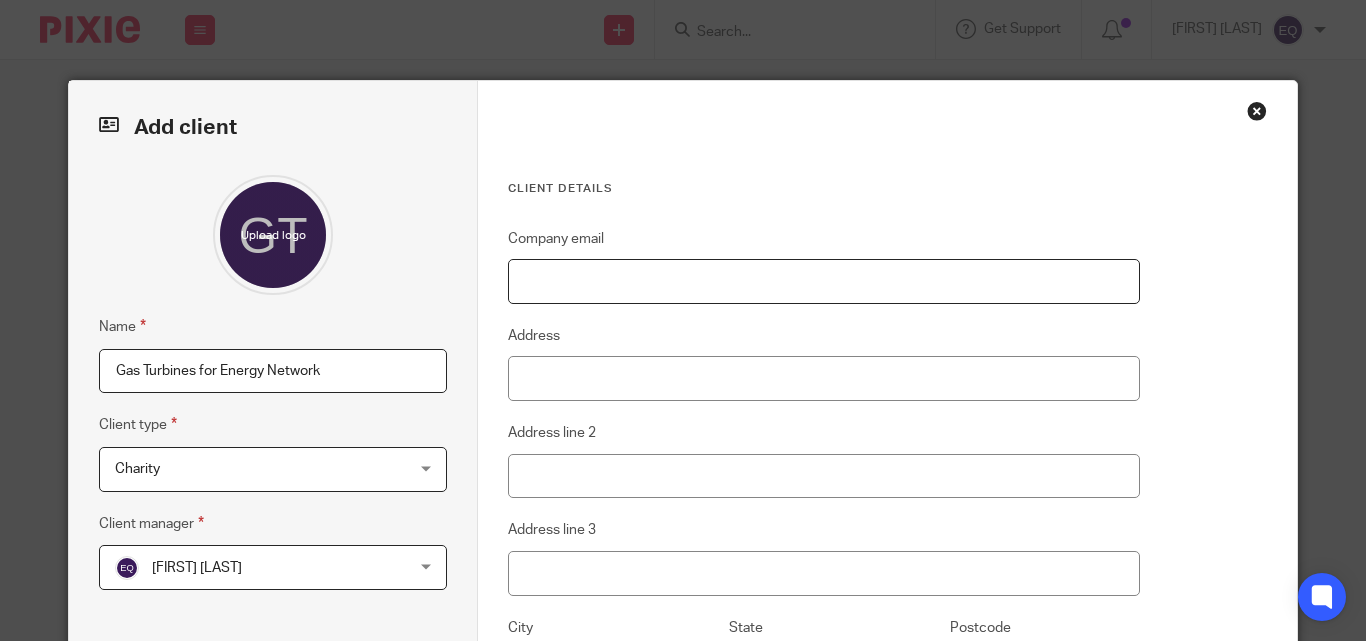 click on "Company email" at bounding box center [824, 281] 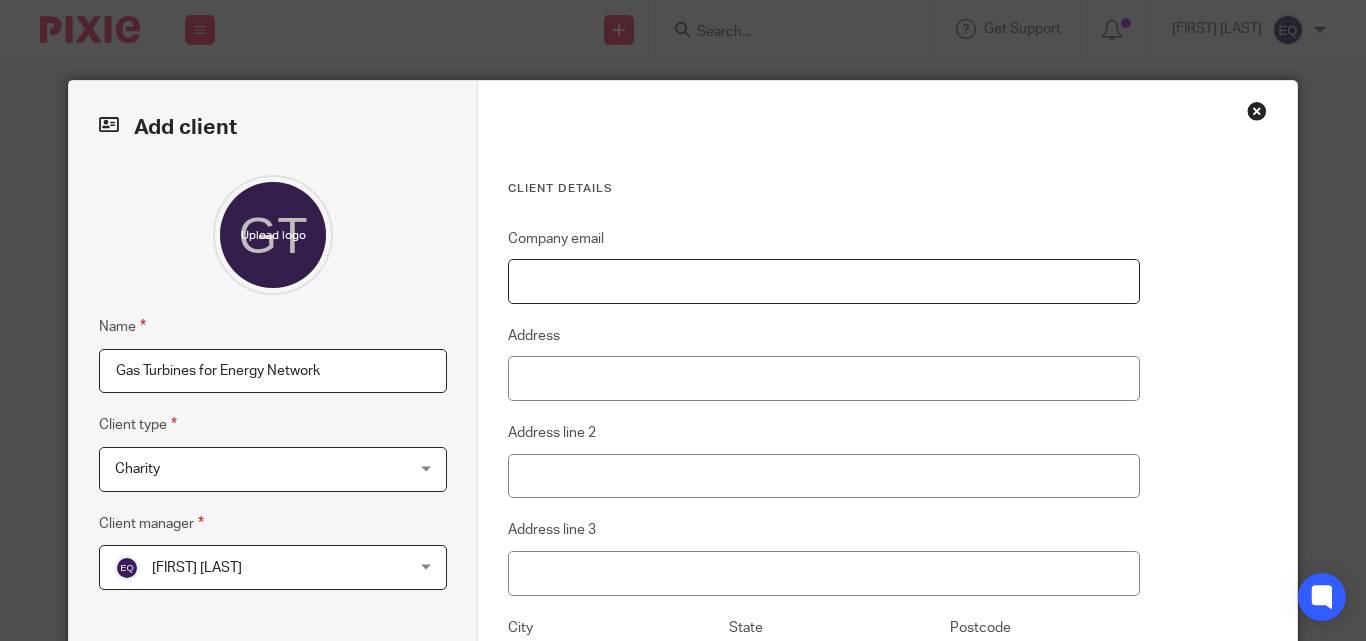paste on "<tyson@canavents.com>" 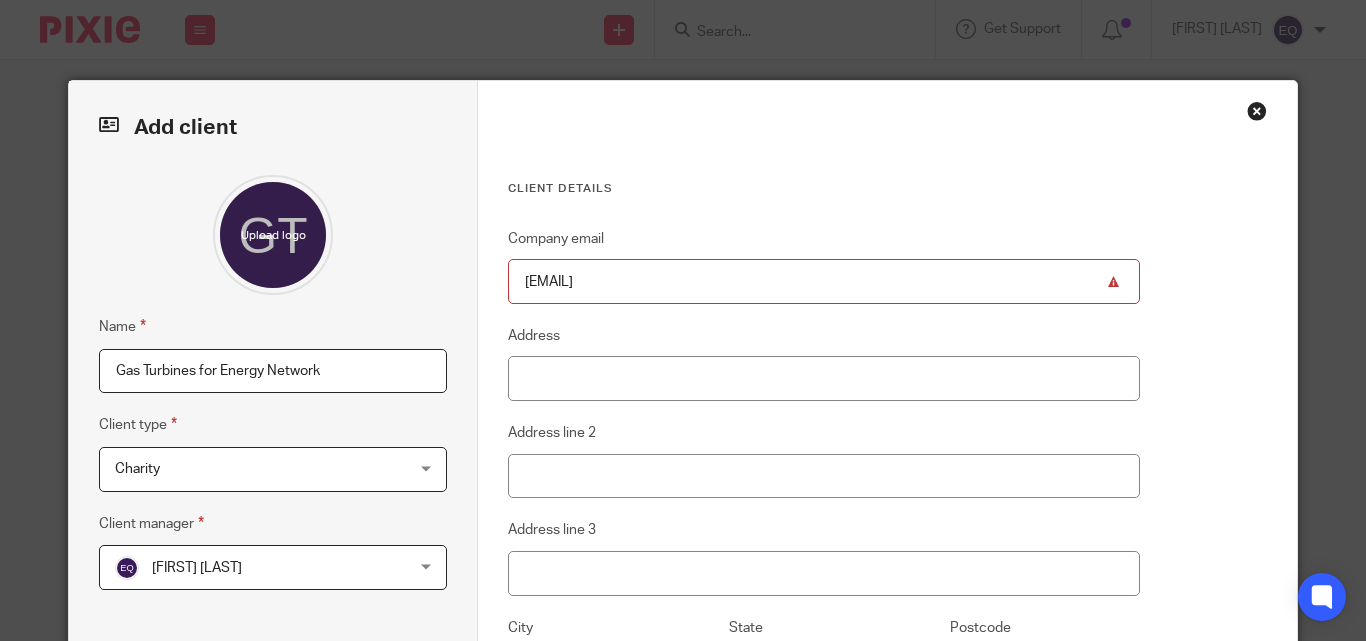 click on "<tyson@canavents.com" at bounding box center (824, 281) 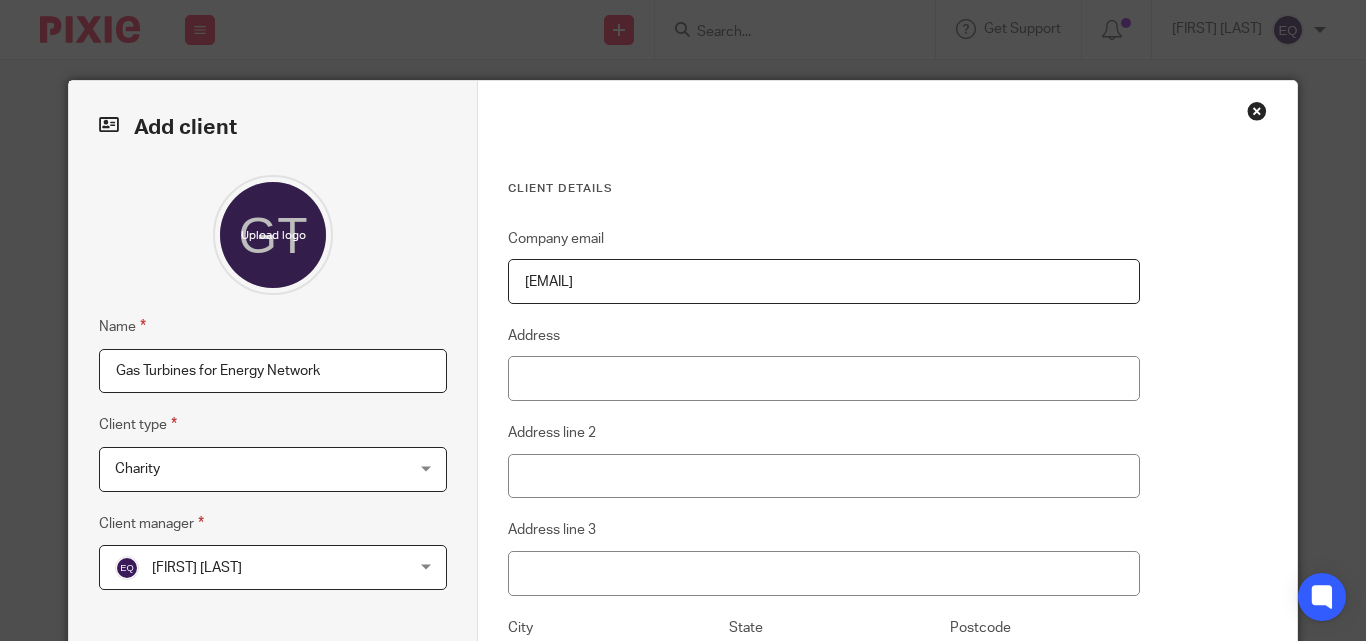 type on "[EMAIL]" 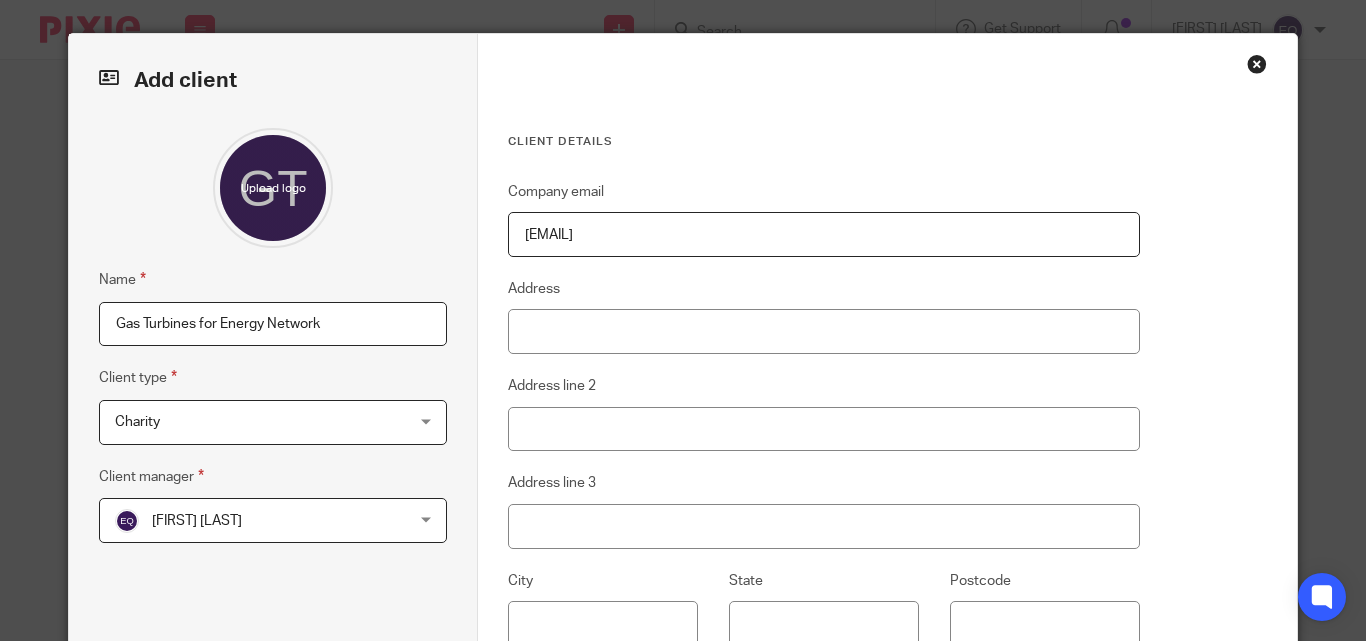 scroll, scrollTop: 42, scrollLeft: 0, axis: vertical 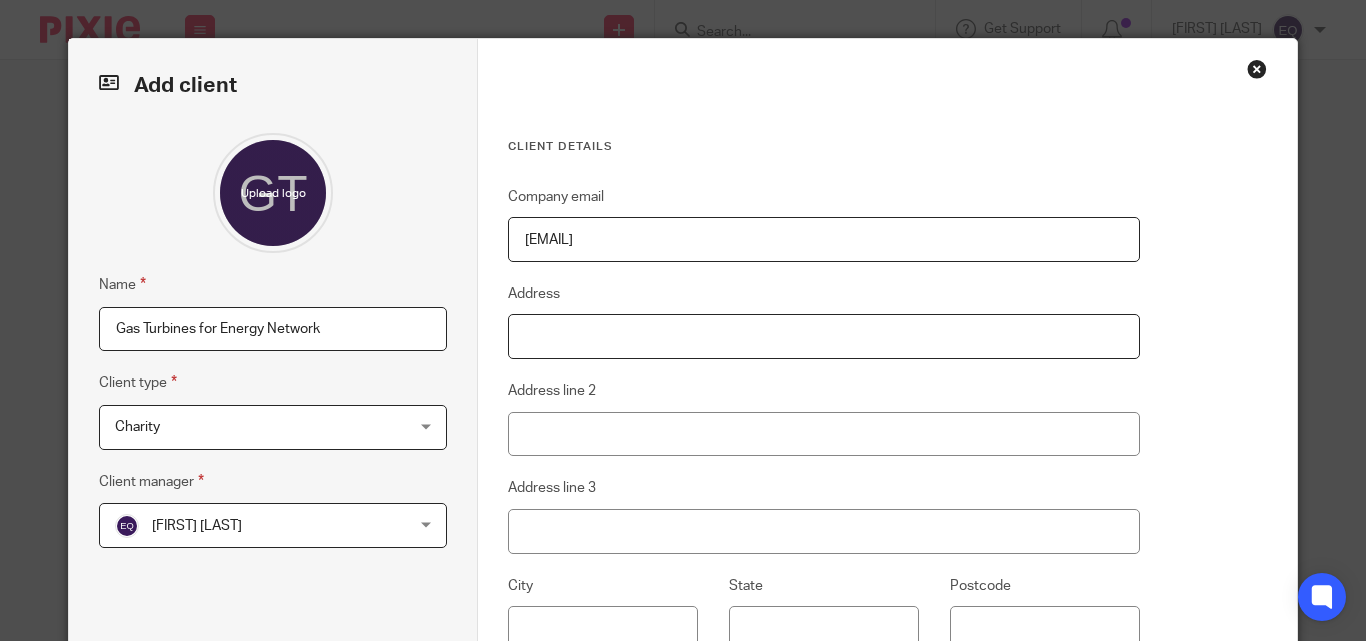 click on "Address" at bounding box center [824, 336] 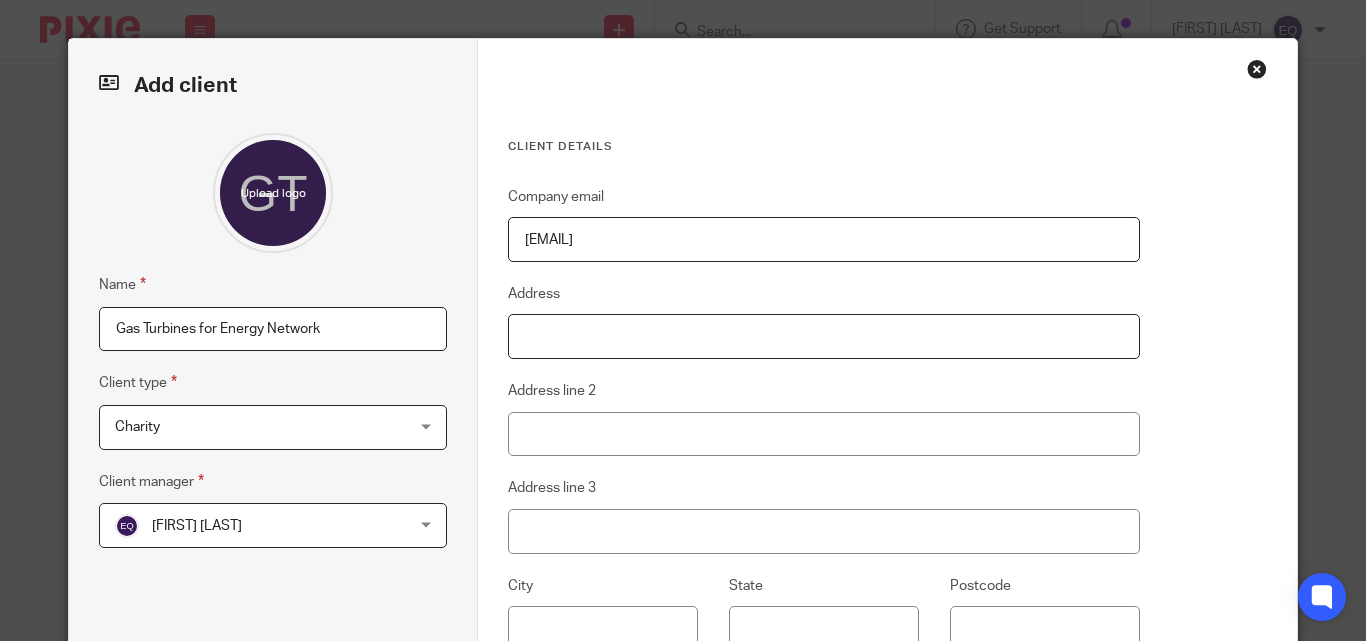 paste on "C: (905) 447-6978" 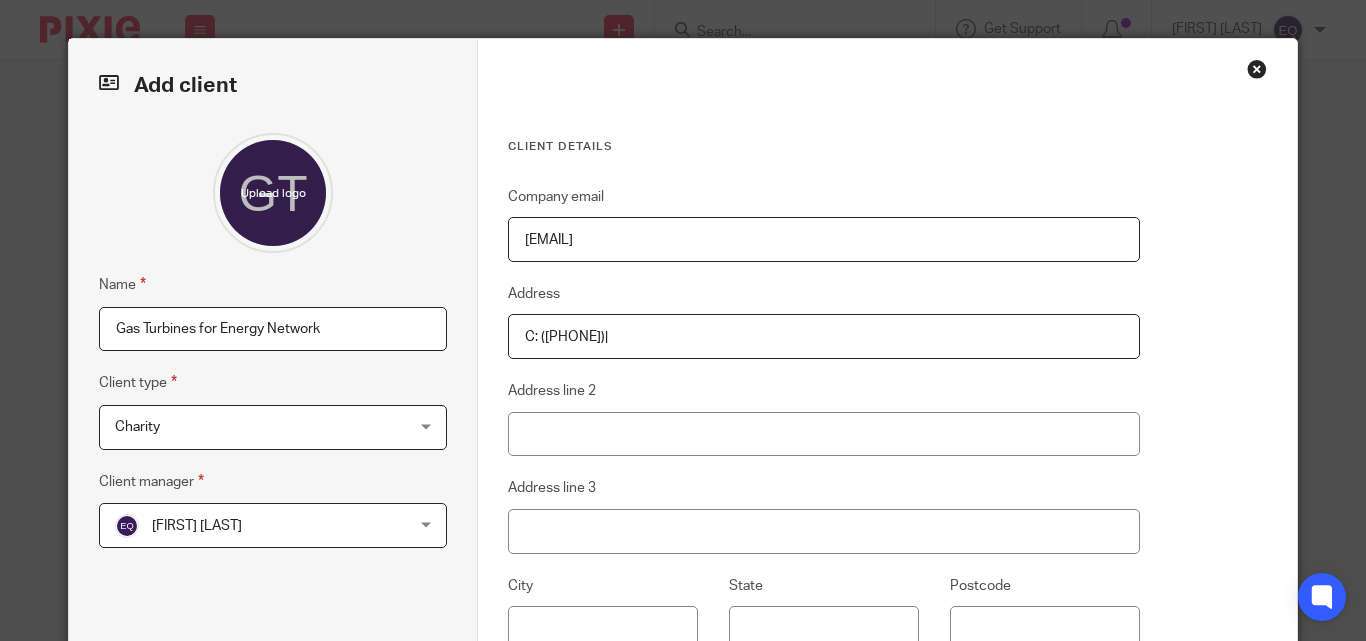 click on "C: (905) 447-6978|" at bounding box center [824, 336] 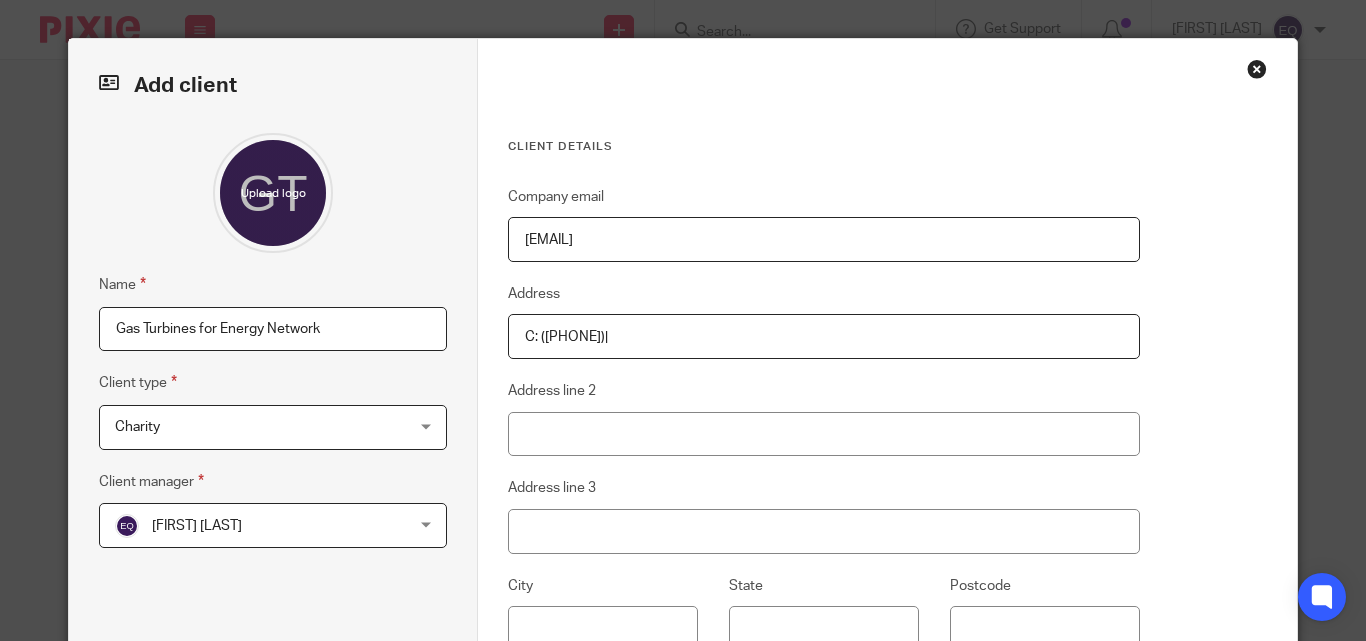 paste on "O: ‭(289) 274-7515‬ ext. 2" 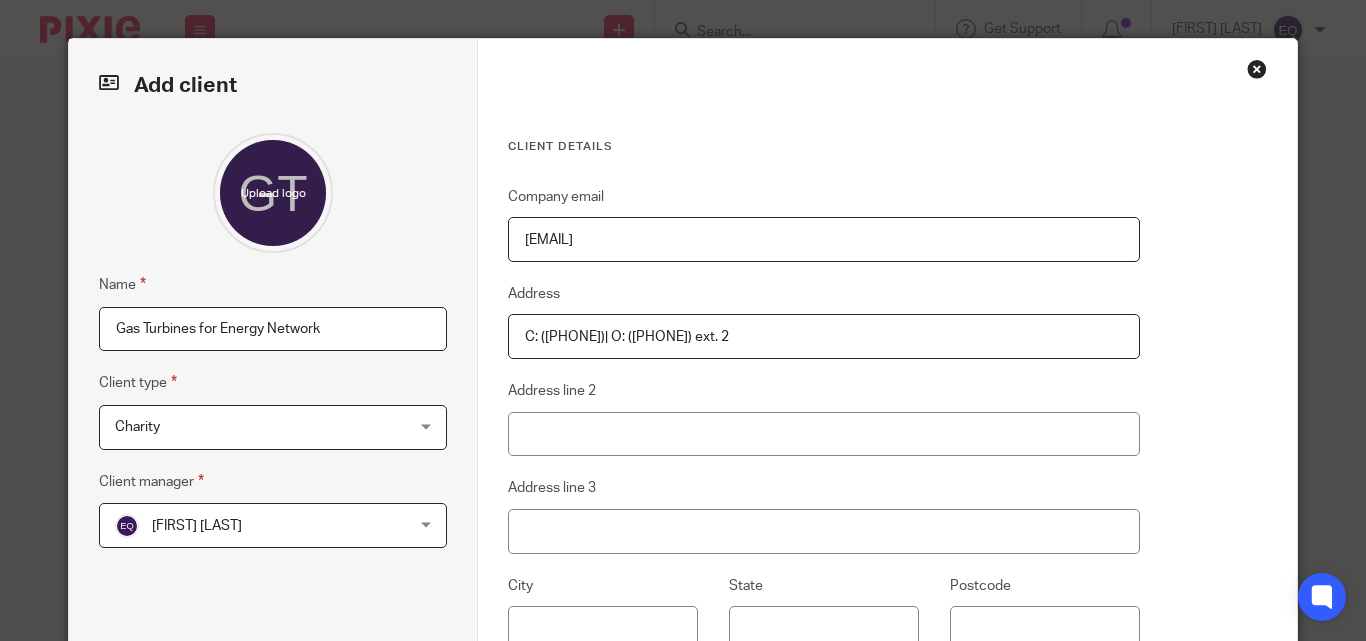 type on "C: (905) 447-6978| O: ‭(289) 274-7515‬ ext. 2" 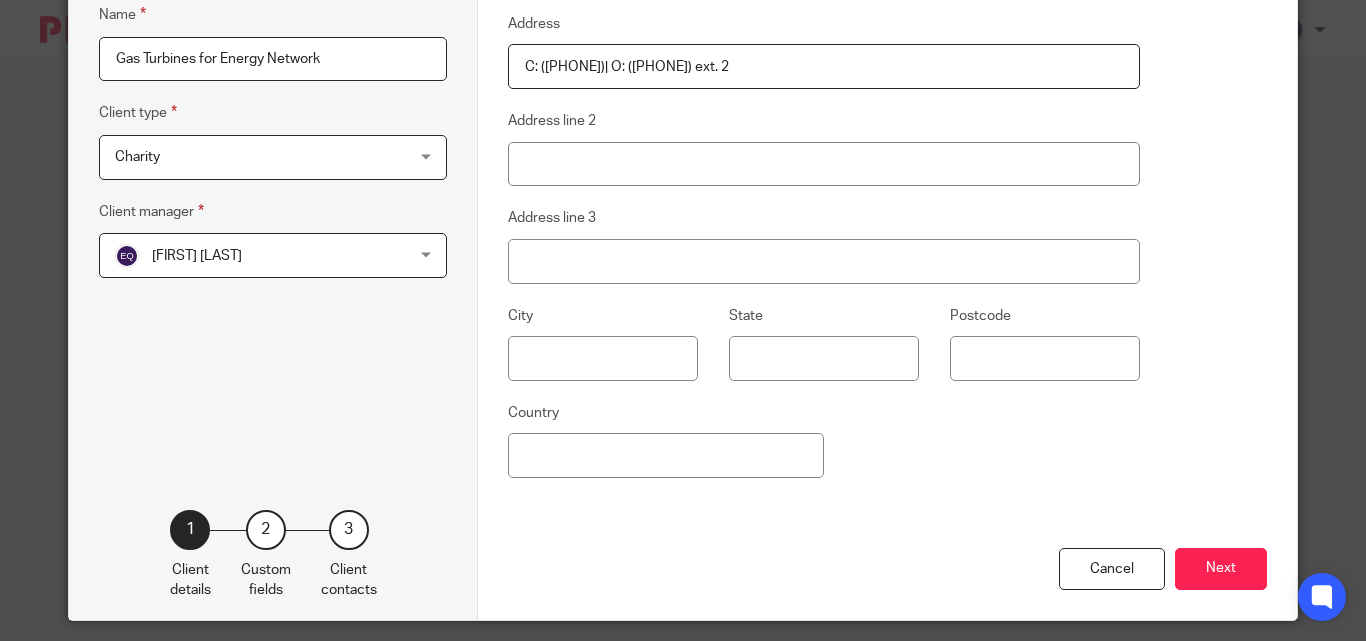 scroll, scrollTop: 313, scrollLeft: 0, axis: vertical 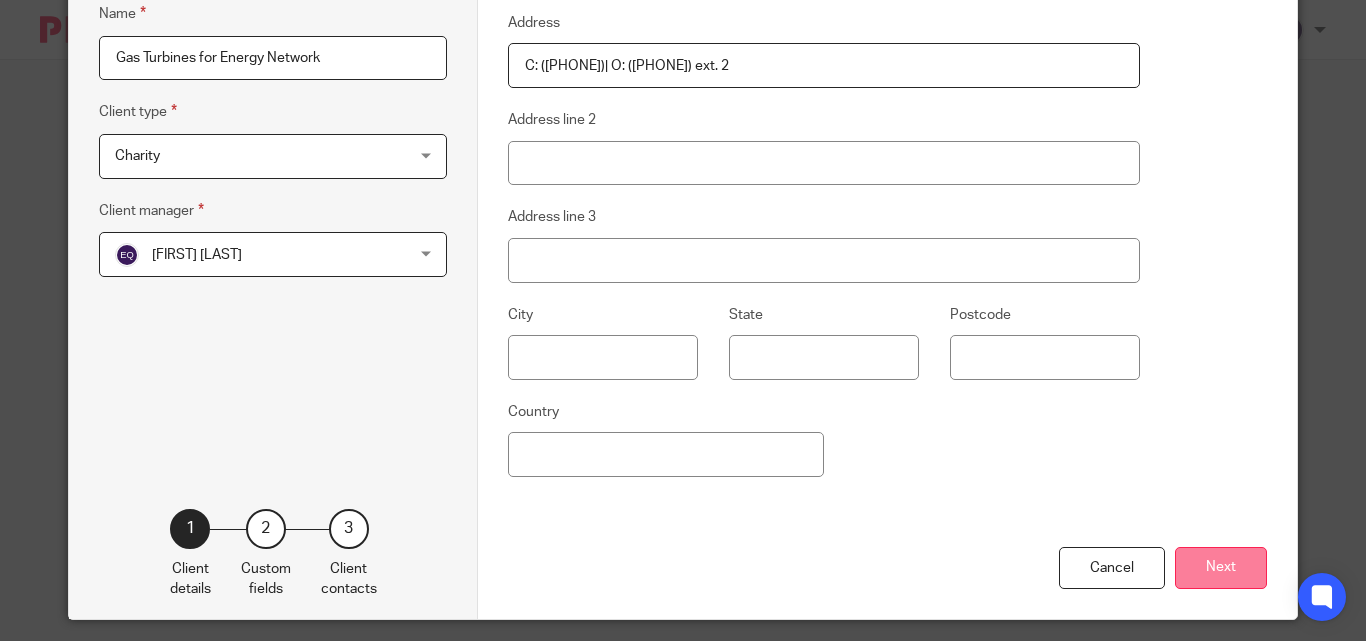 click on "Next" at bounding box center (1221, 568) 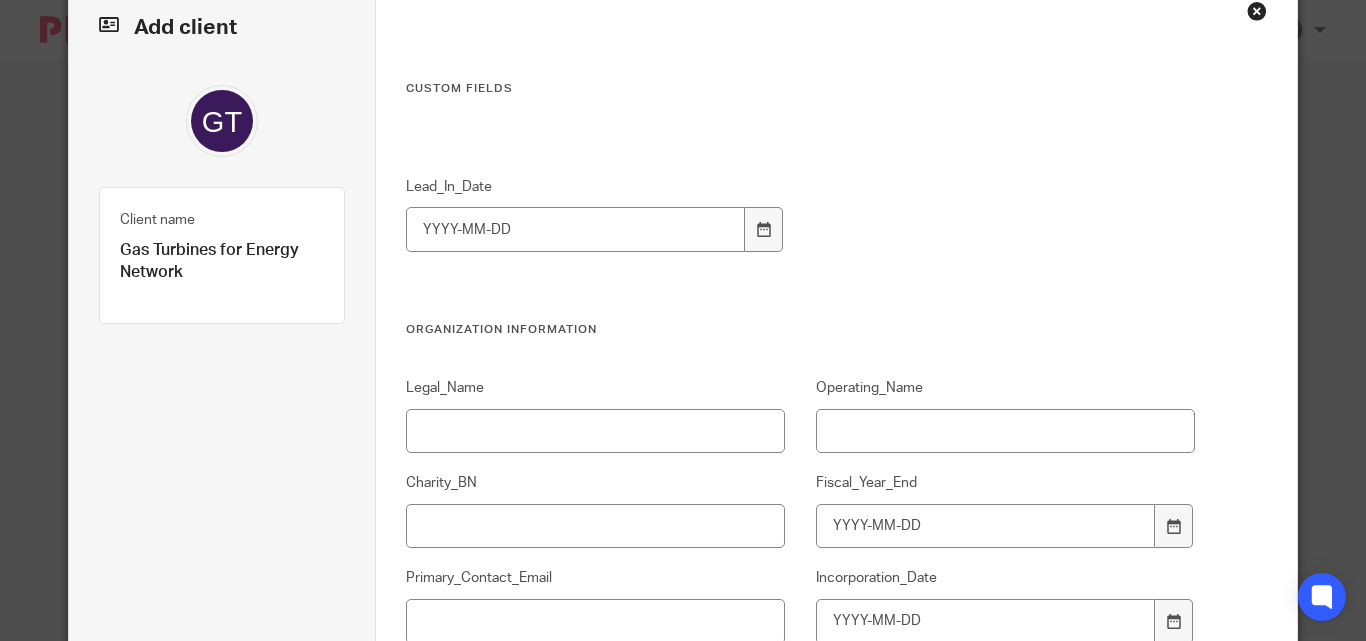 scroll, scrollTop: 83, scrollLeft: 0, axis: vertical 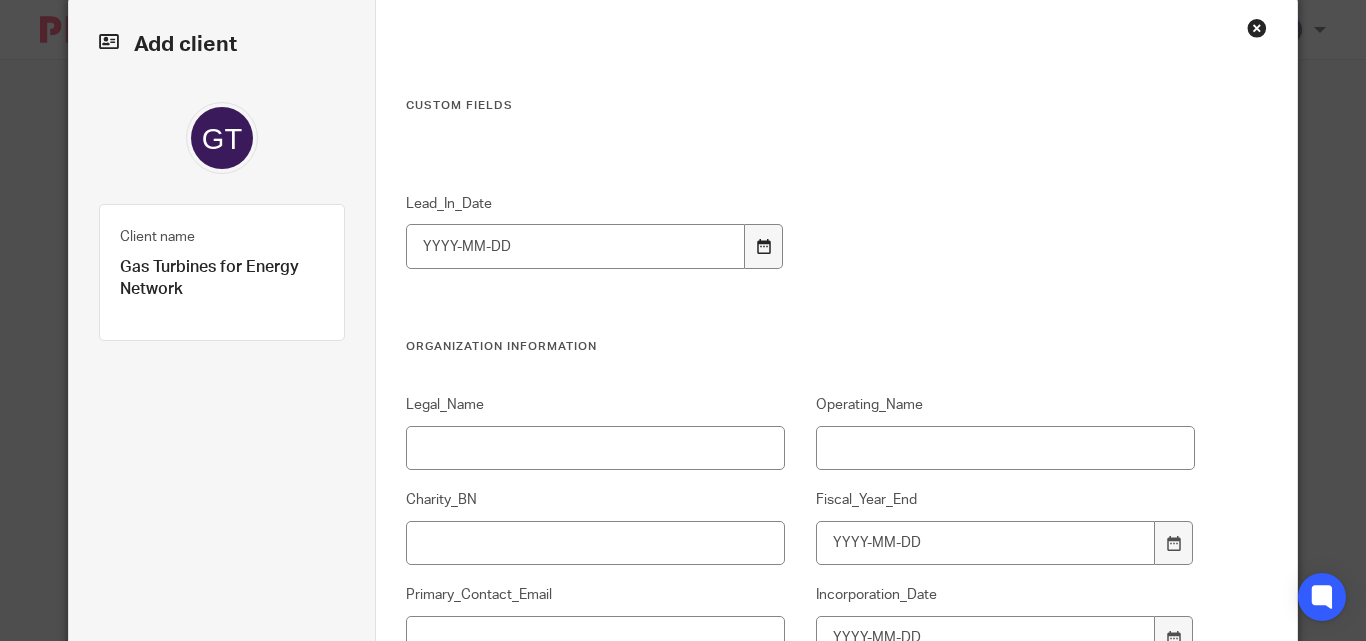 click at bounding box center (763, 246) 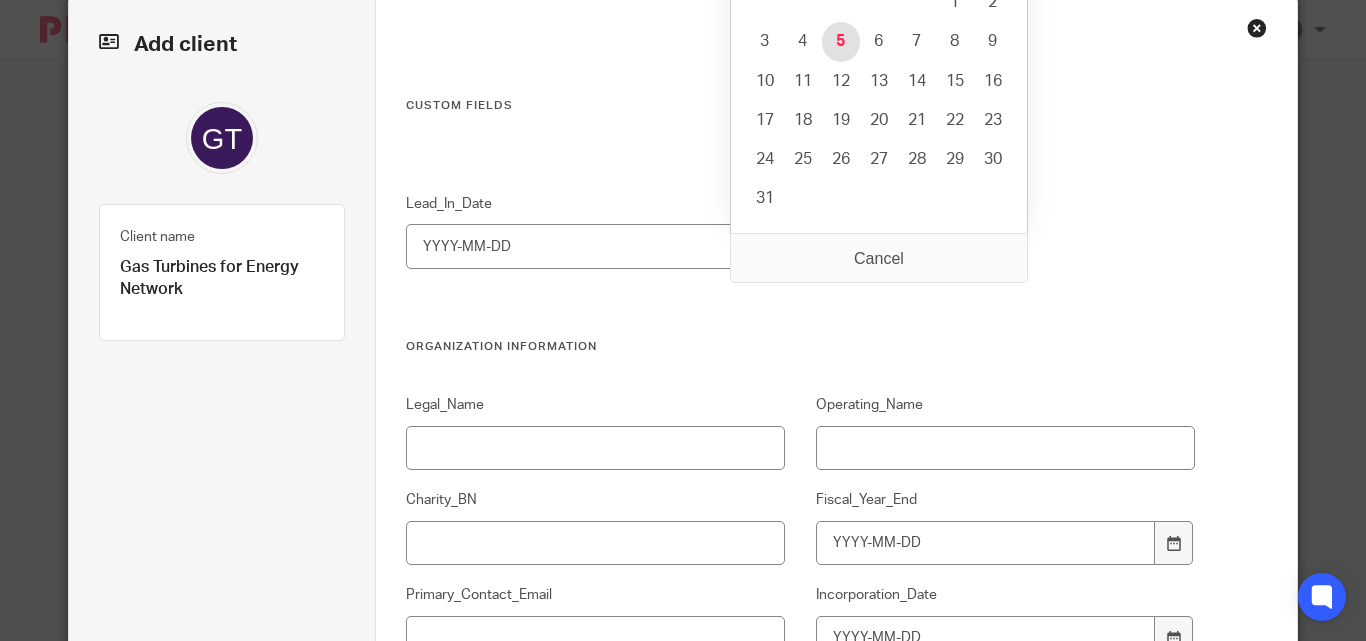 type on "2025-08-05" 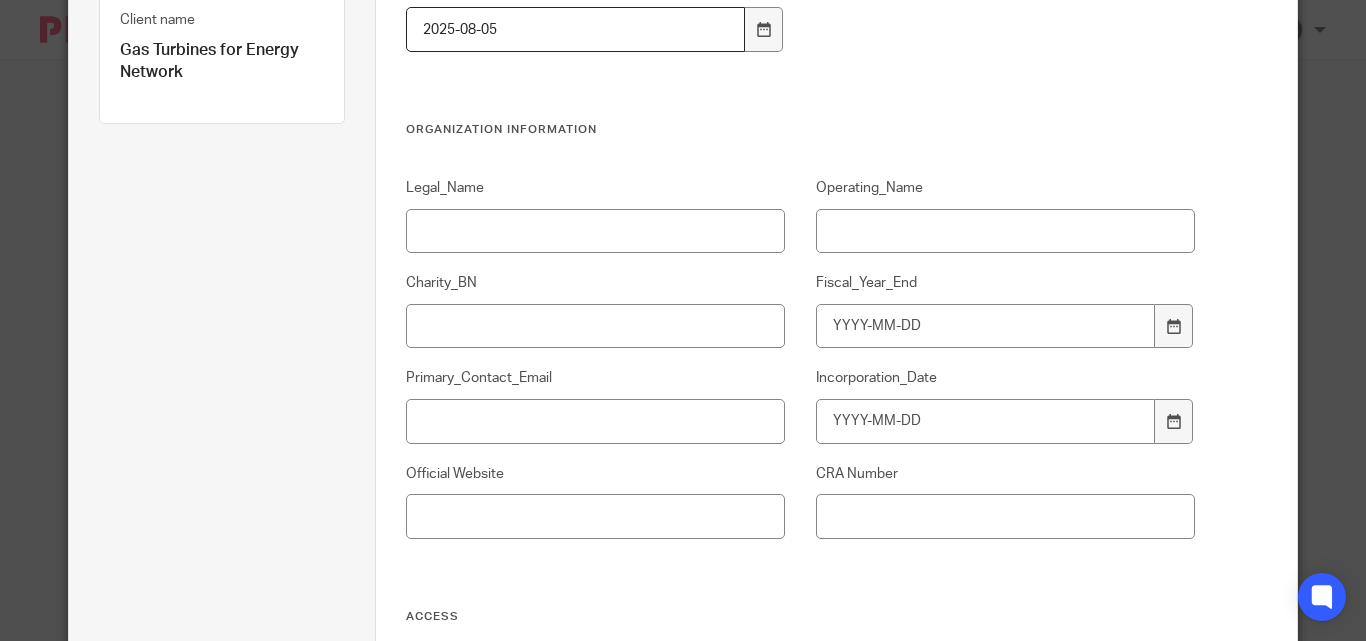 scroll, scrollTop: 305, scrollLeft: 0, axis: vertical 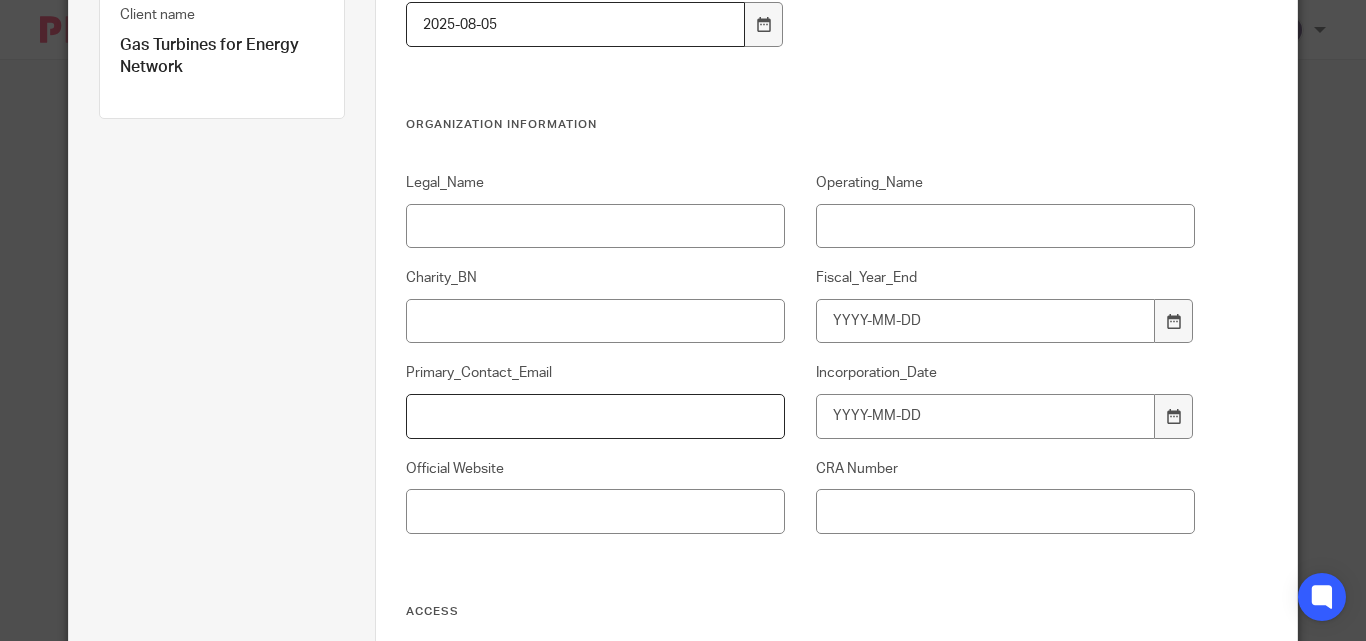 click on "Primary_Contact_Email" at bounding box center [595, 416] 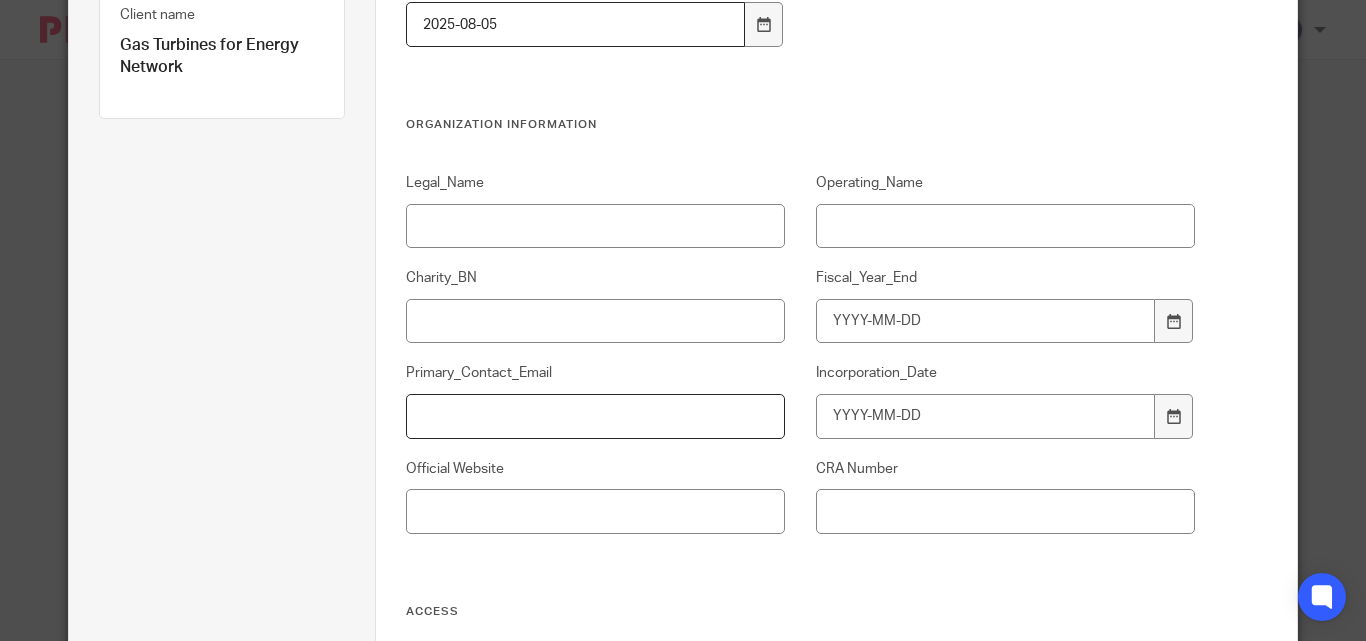 paste on "<tyson@canavents.com>" 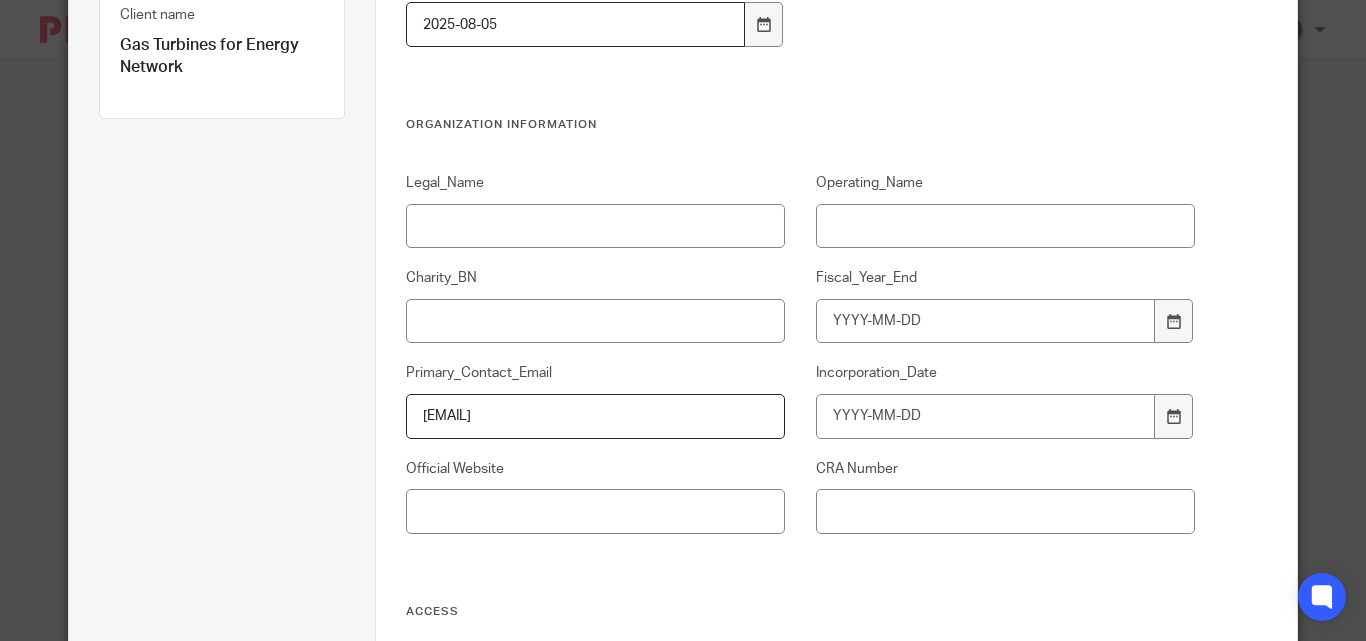 click on "<tyson@canavents.com" at bounding box center [595, 416] 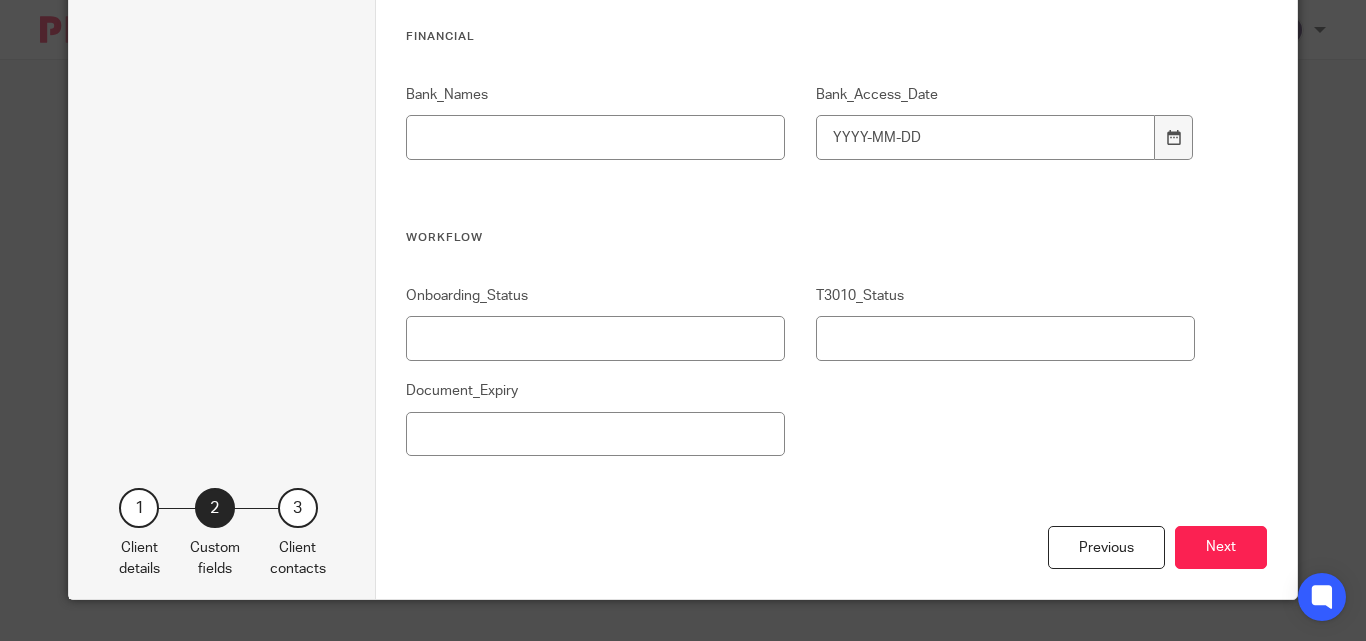 scroll, scrollTop: 1982, scrollLeft: 0, axis: vertical 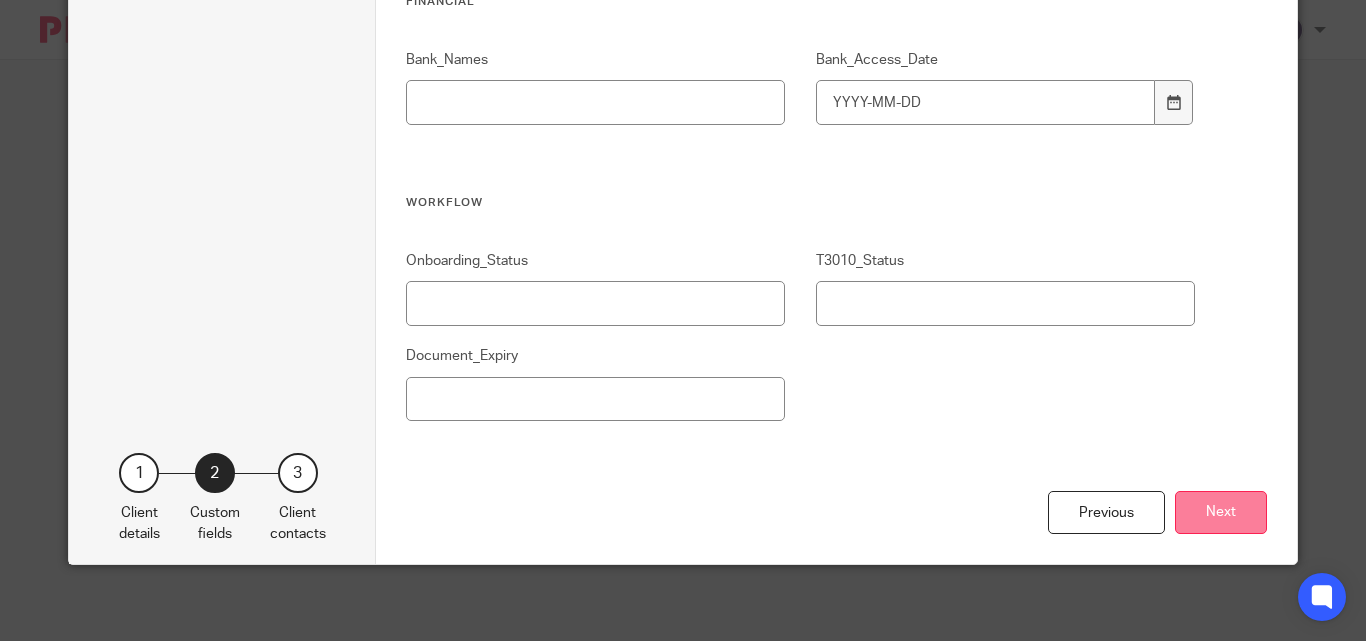 click on "Next" at bounding box center [1221, 512] 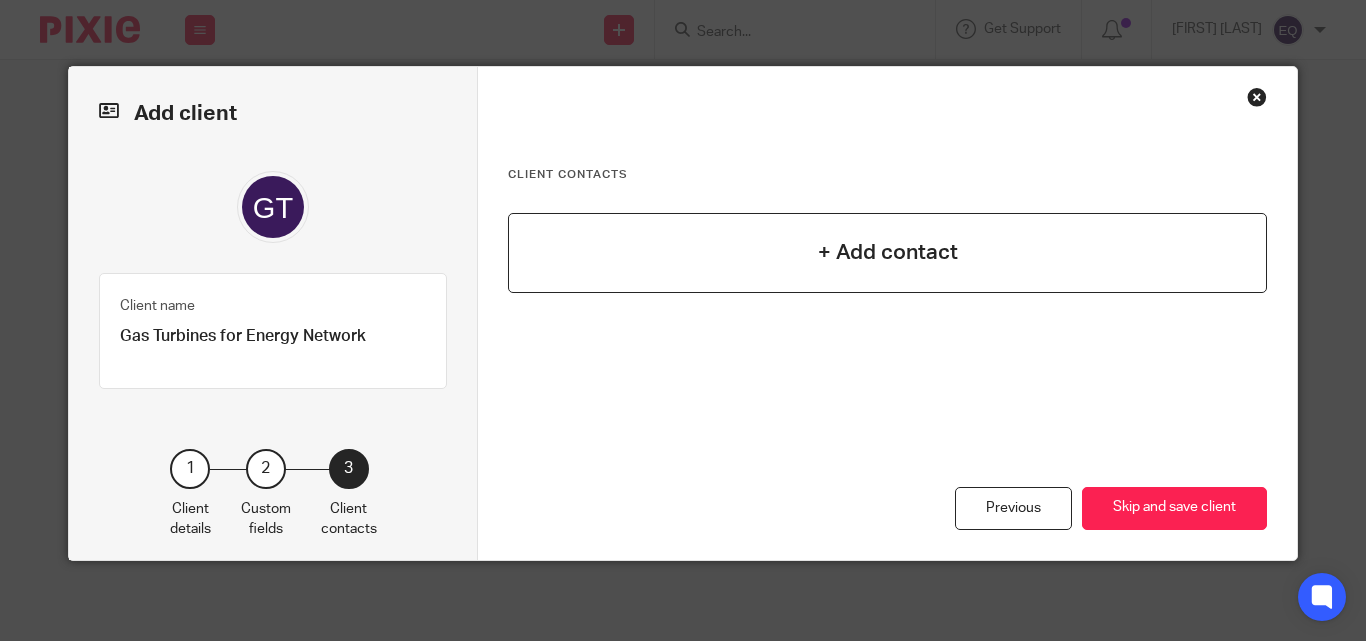 click on "+ Add contact" at bounding box center [888, 252] 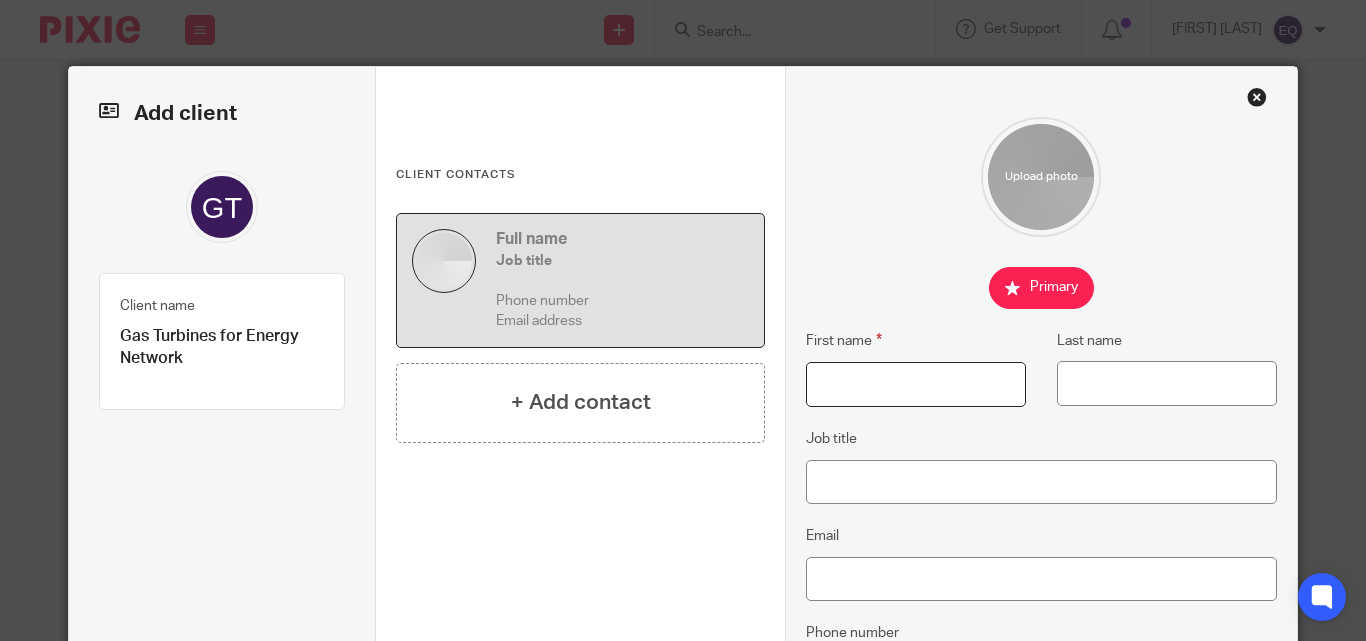 click on "First name" at bounding box center [916, 384] 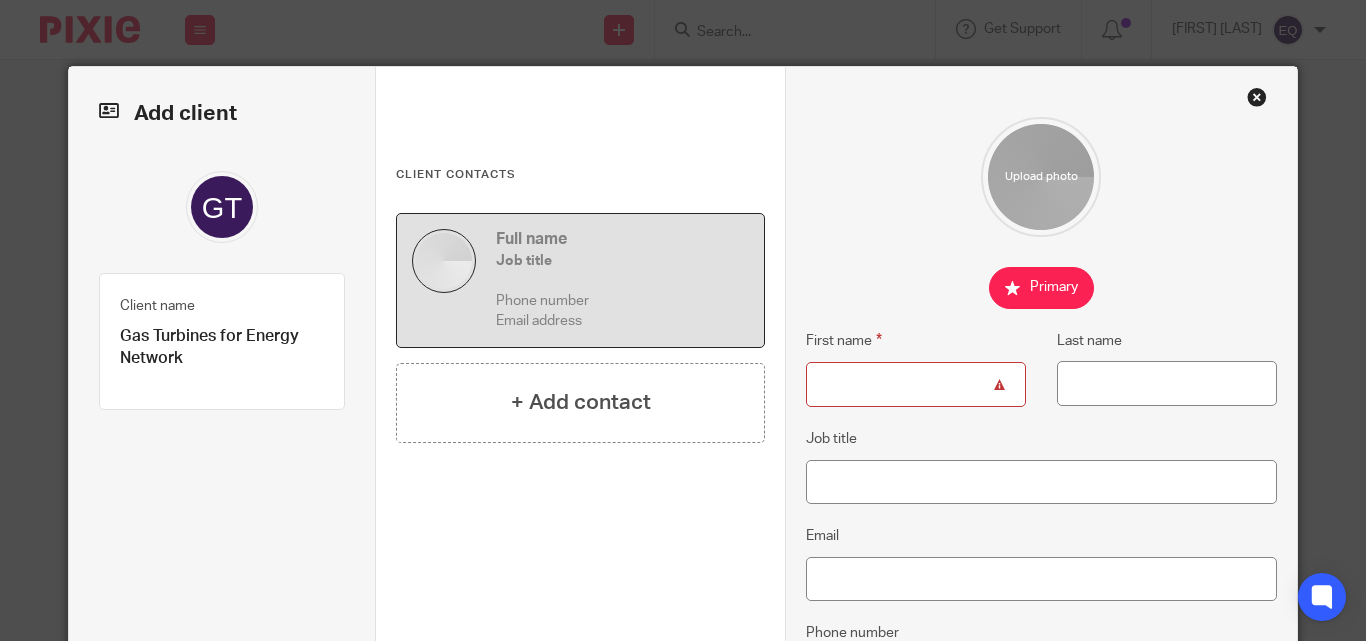 paste on "Tyson Soyka" 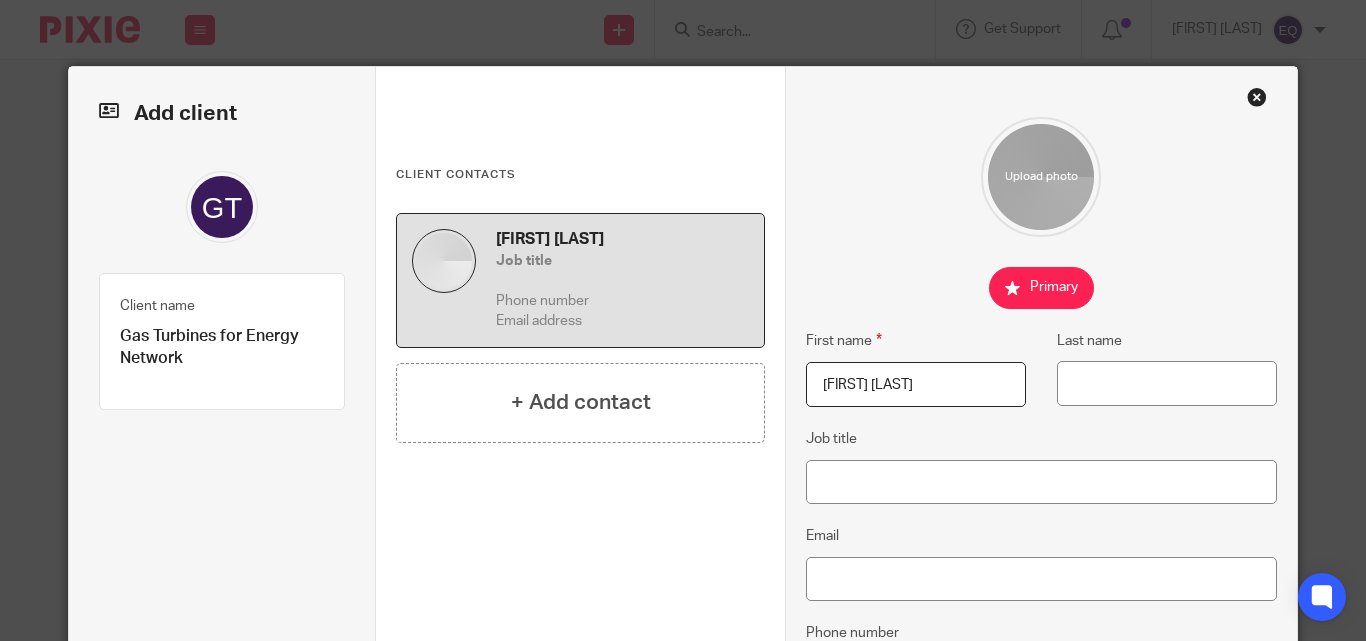 click on "Tyson Soyka" at bounding box center [916, 384] 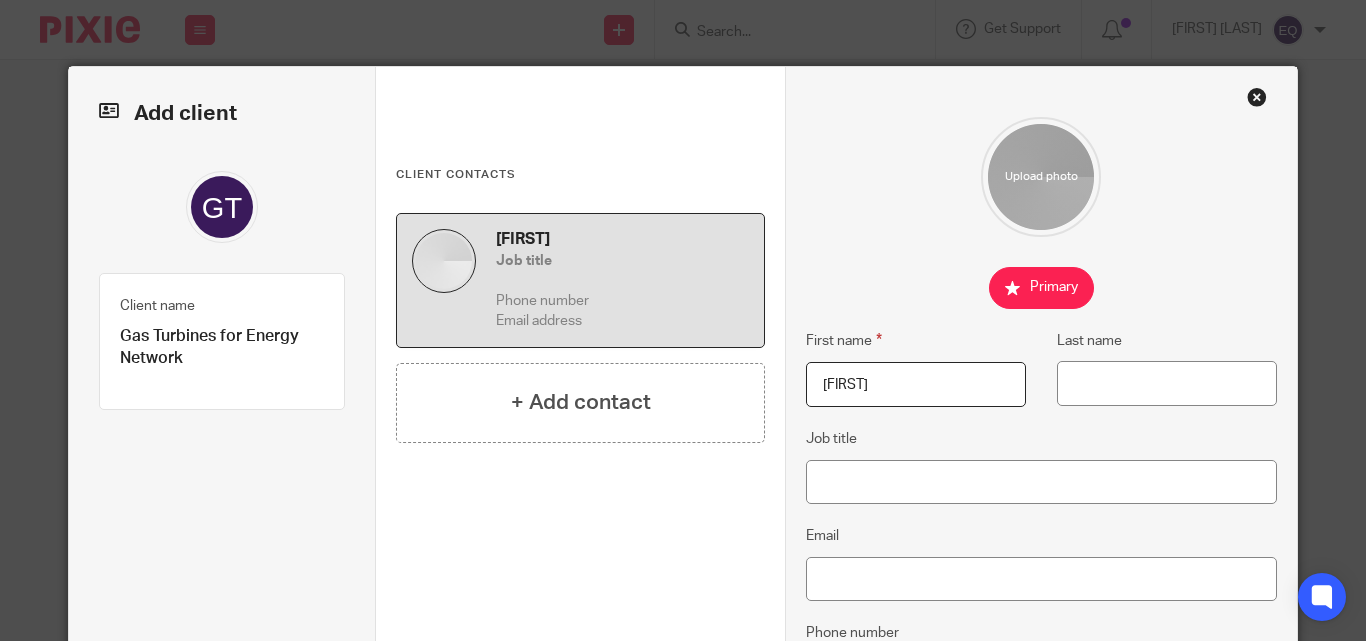 type on "Tyson" 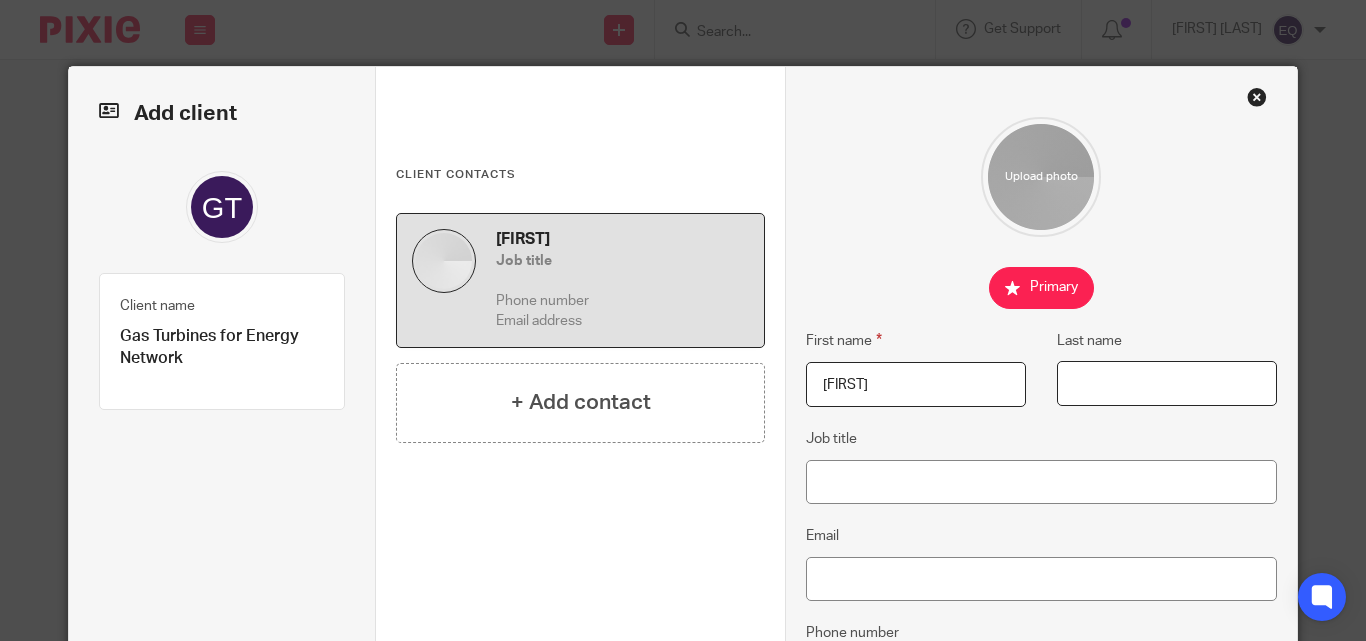 click on "Last name" at bounding box center [1167, 383] 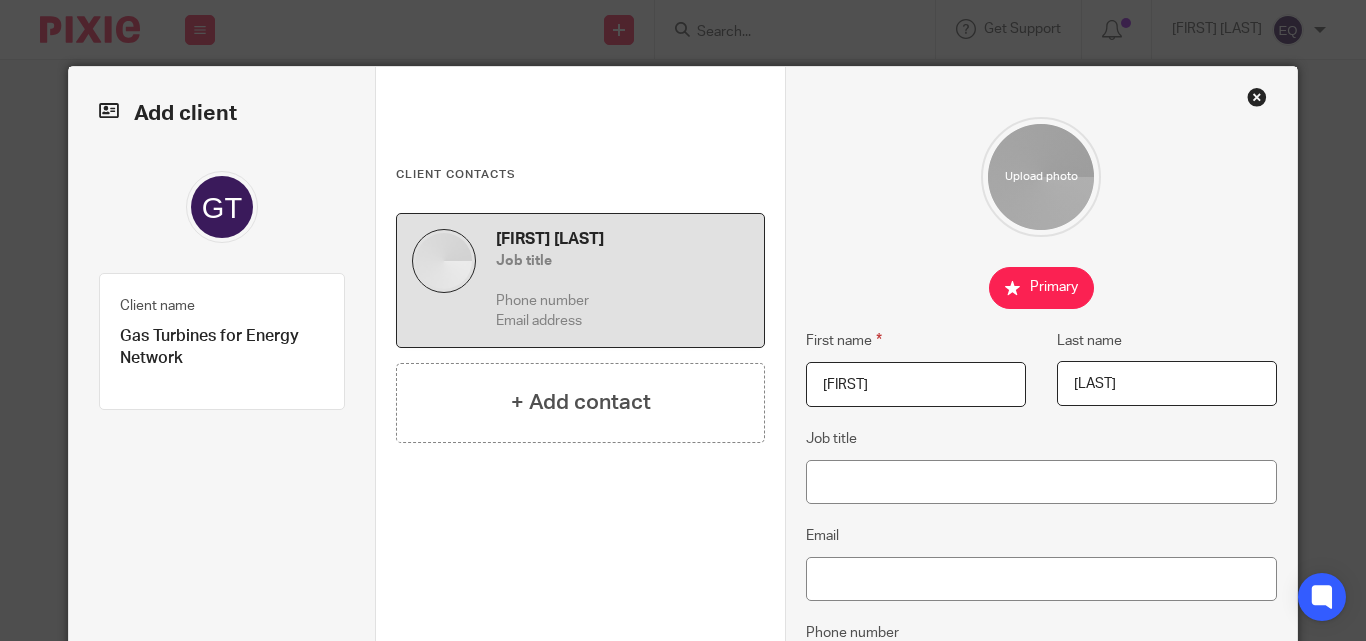 type on "Soyka" 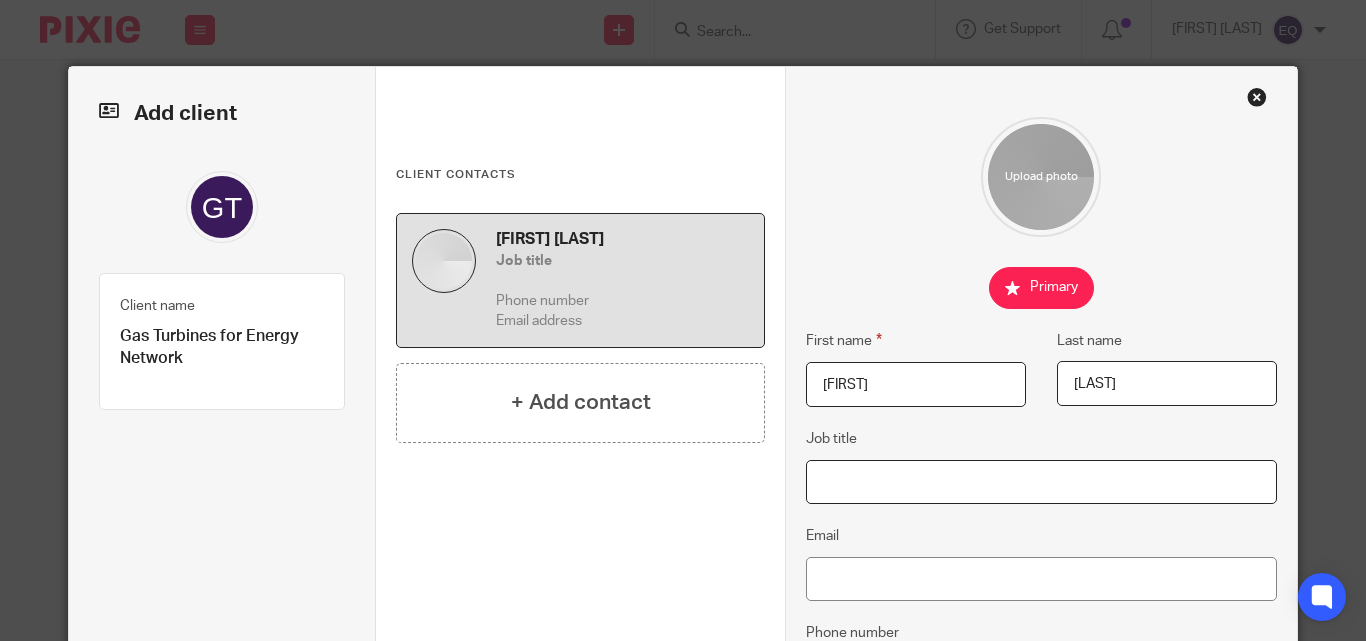 click on "Job title" at bounding box center [1041, 482] 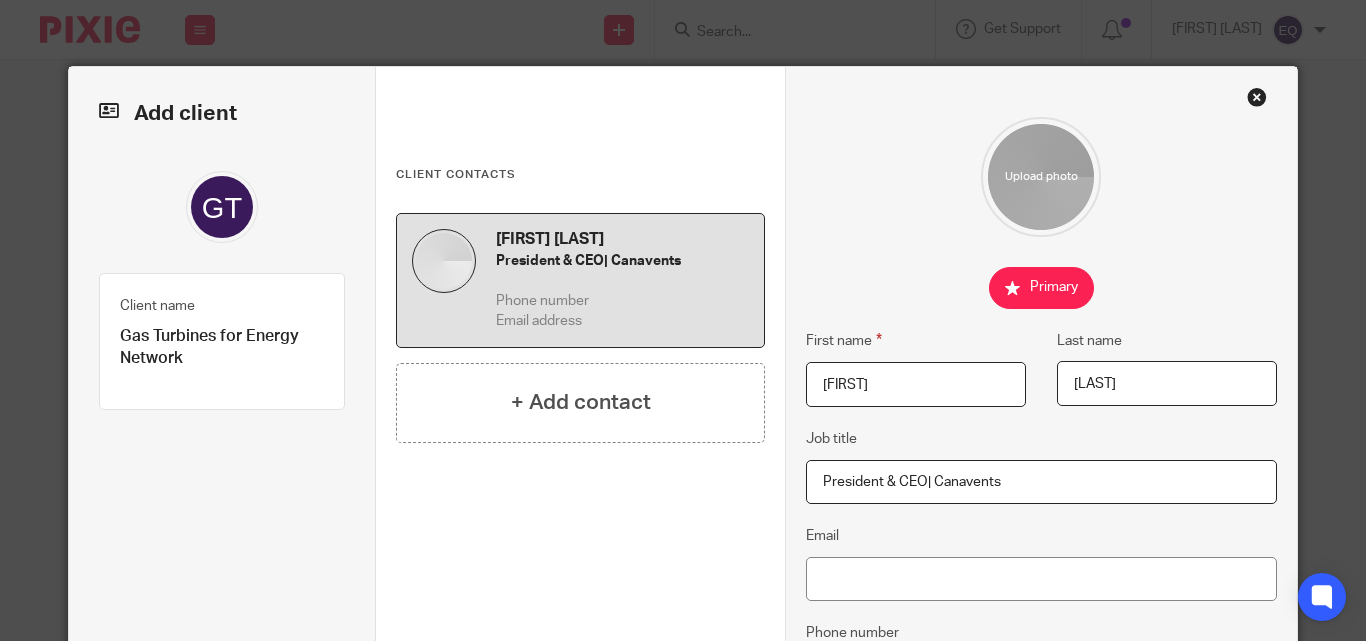 paste on "Canavents" 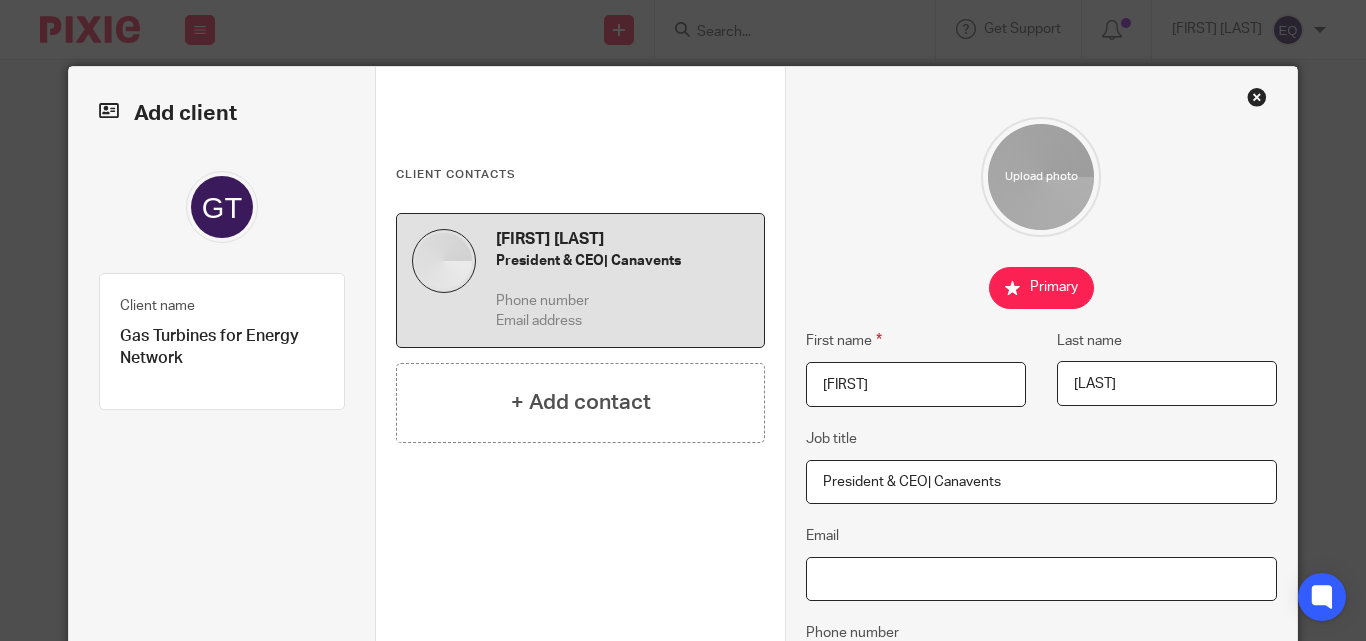 click on "Email" at bounding box center (1041, 579) 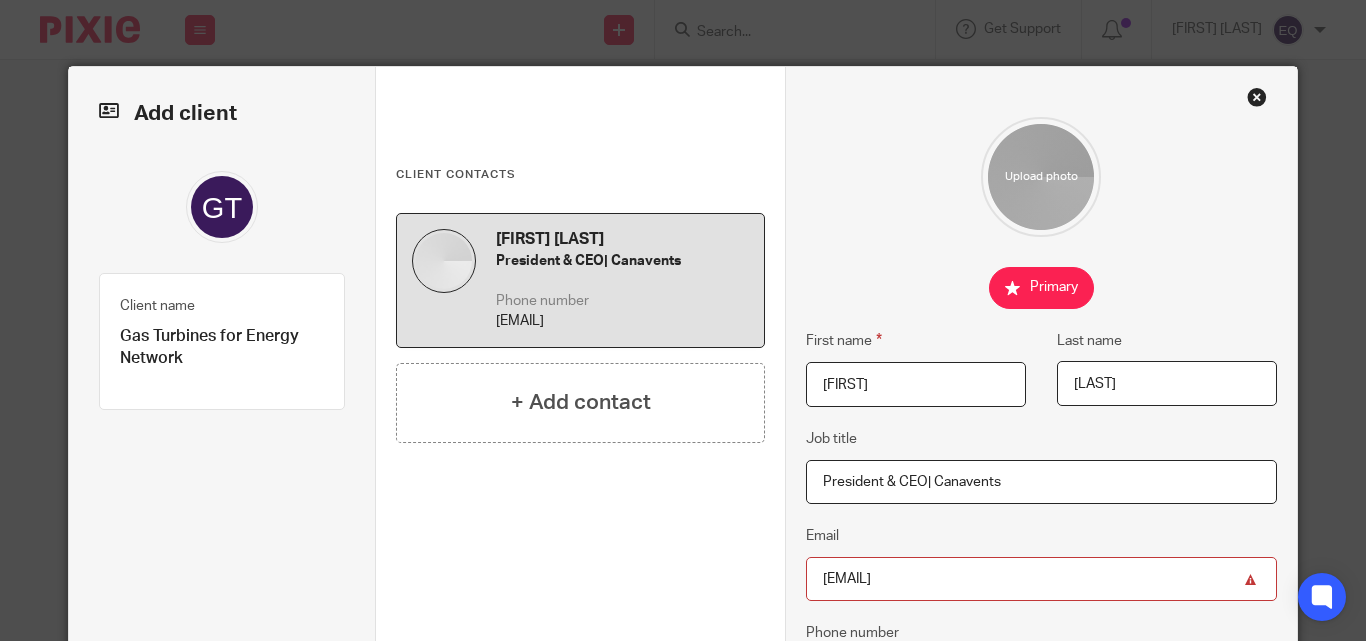 click on "<tyson@canavents.com" at bounding box center [1041, 579] 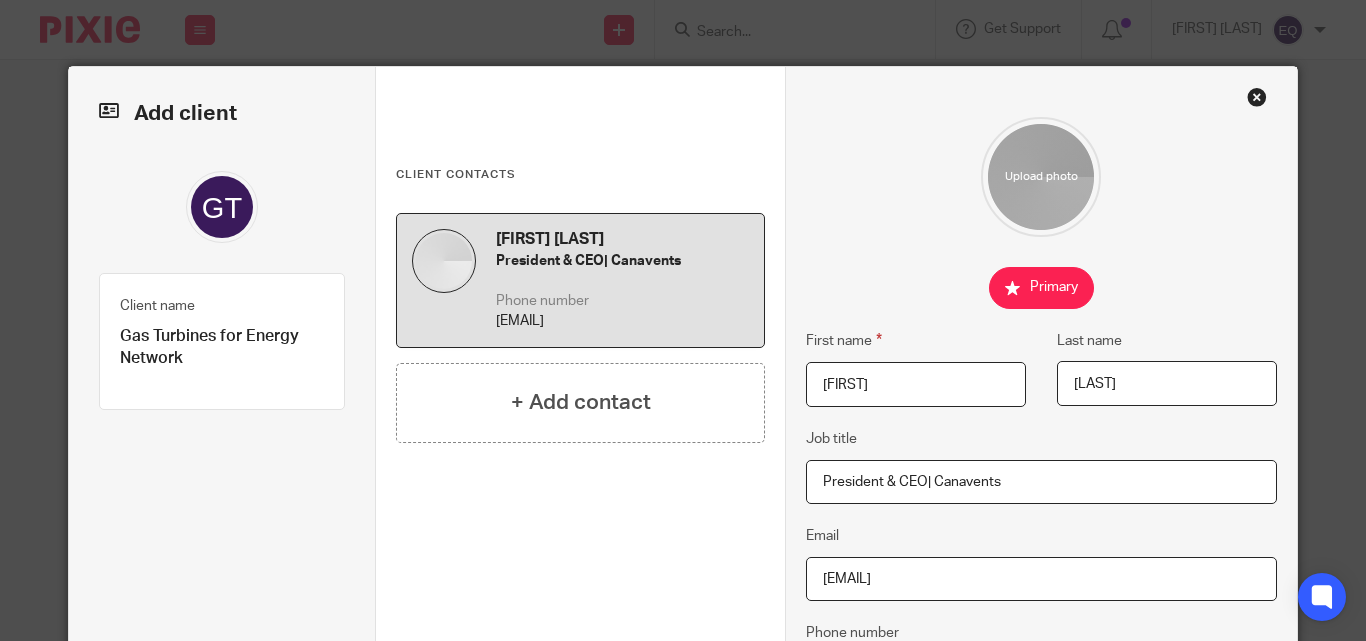 type on "[EMAIL]" 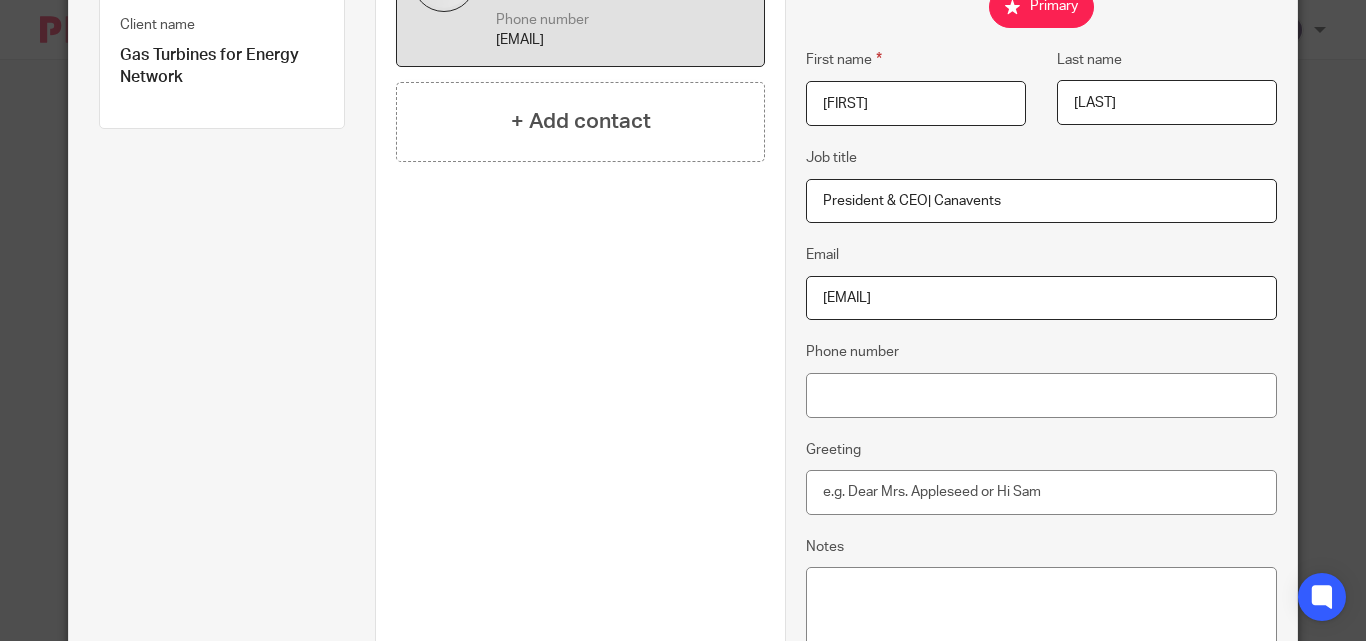 scroll, scrollTop: 305, scrollLeft: 0, axis: vertical 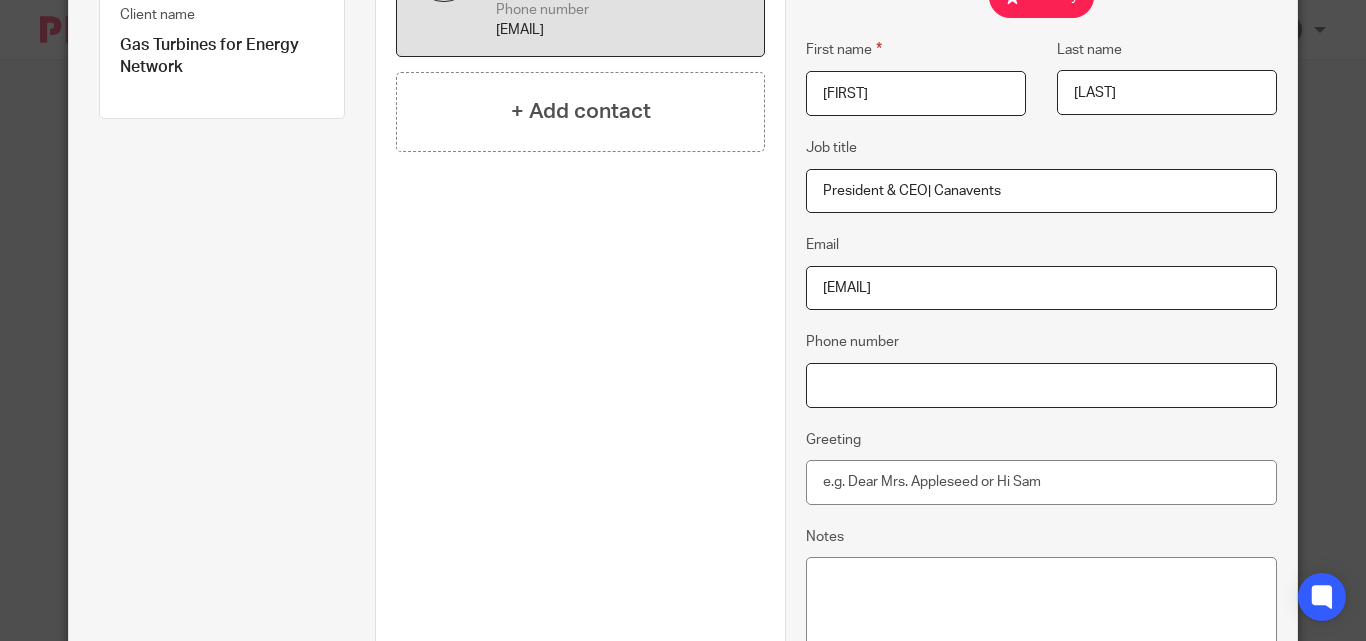 click on "Phone number" at bounding box center [1041, 385] 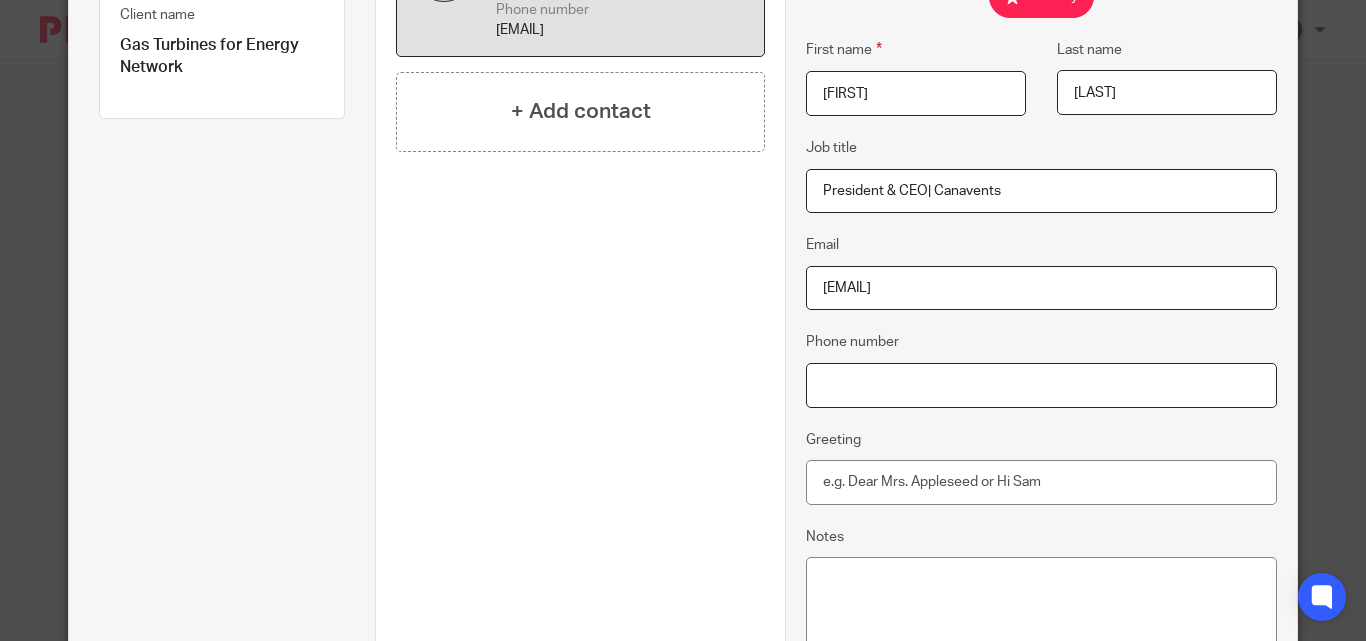 paste on "C: (905) 447-6978 O: ‭(289) 274-7515‬ ext. 2" 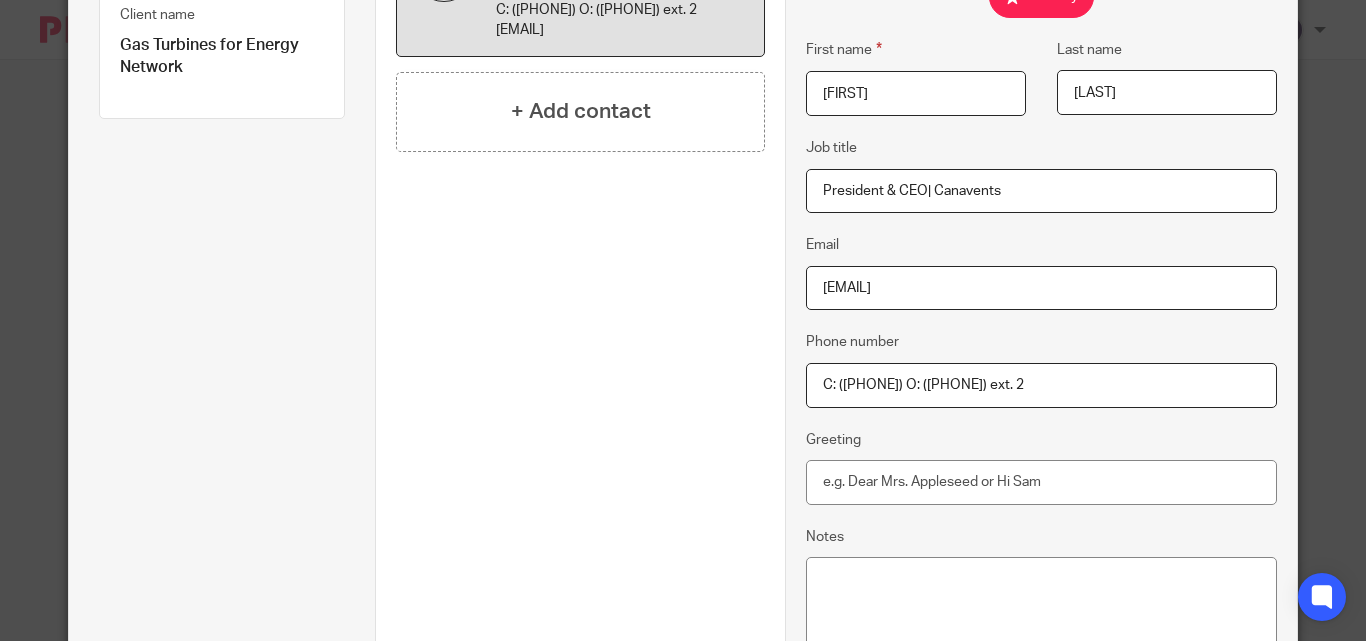 type on "C: (905) 447-6978 O: ‭(289) 274-7515‬ ext. 2" 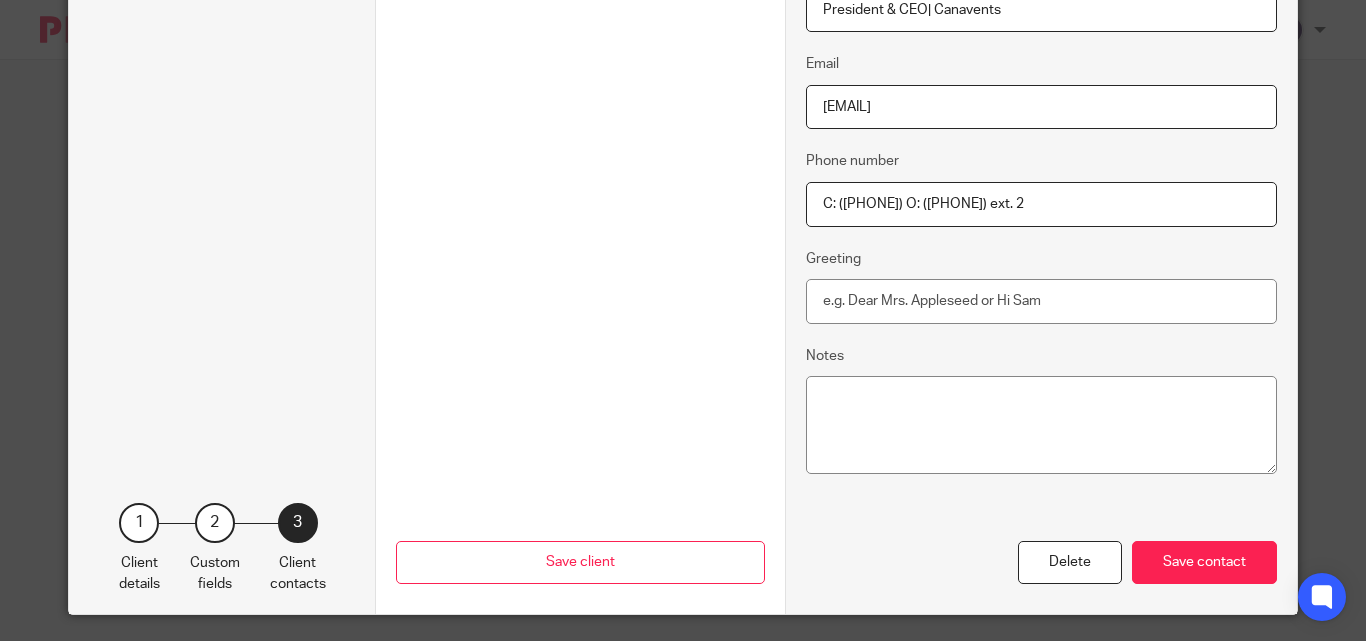scroll, scrollTop: 500, scrollLeft: 0, axis: vertical 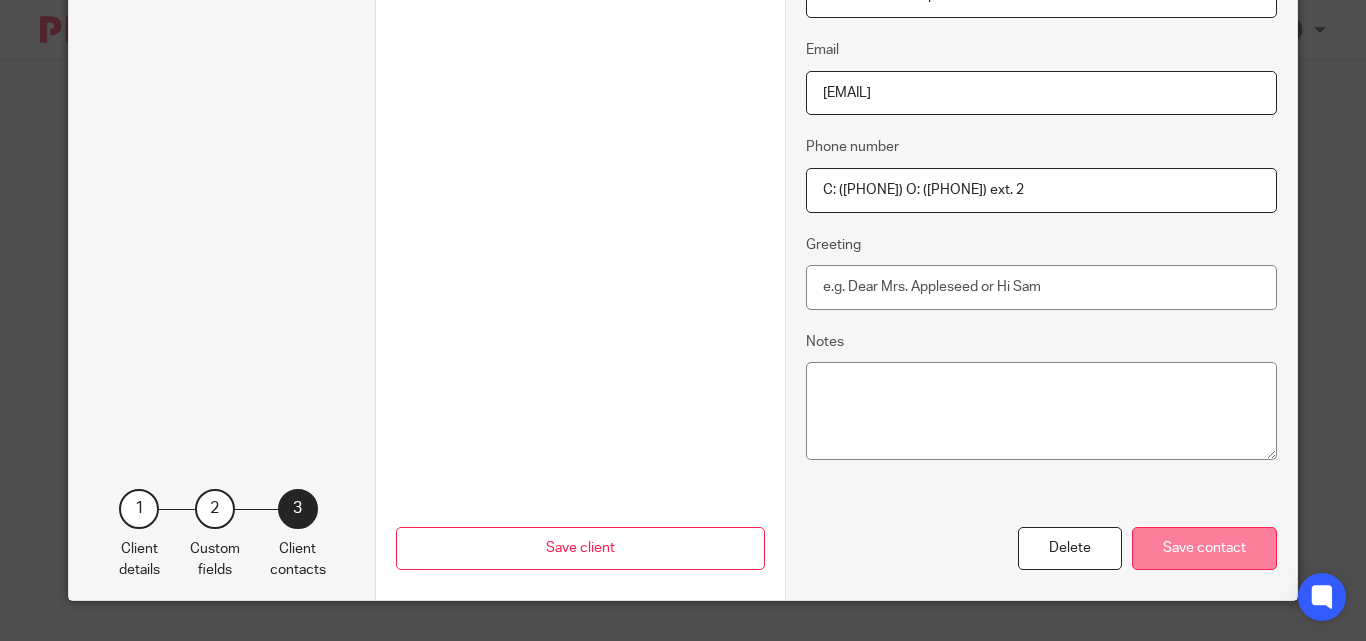 click on "Save contact" at bounding box center [1204, 548] 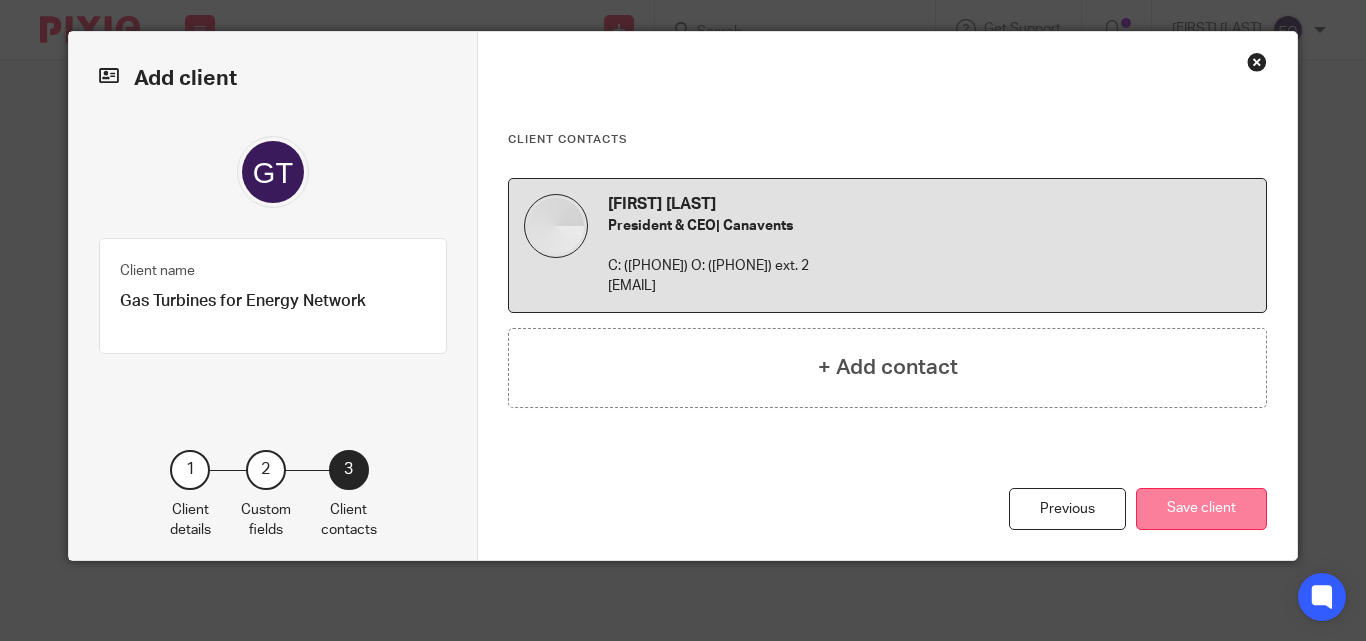 click on "Save client" at bounding box center [1201, 509] 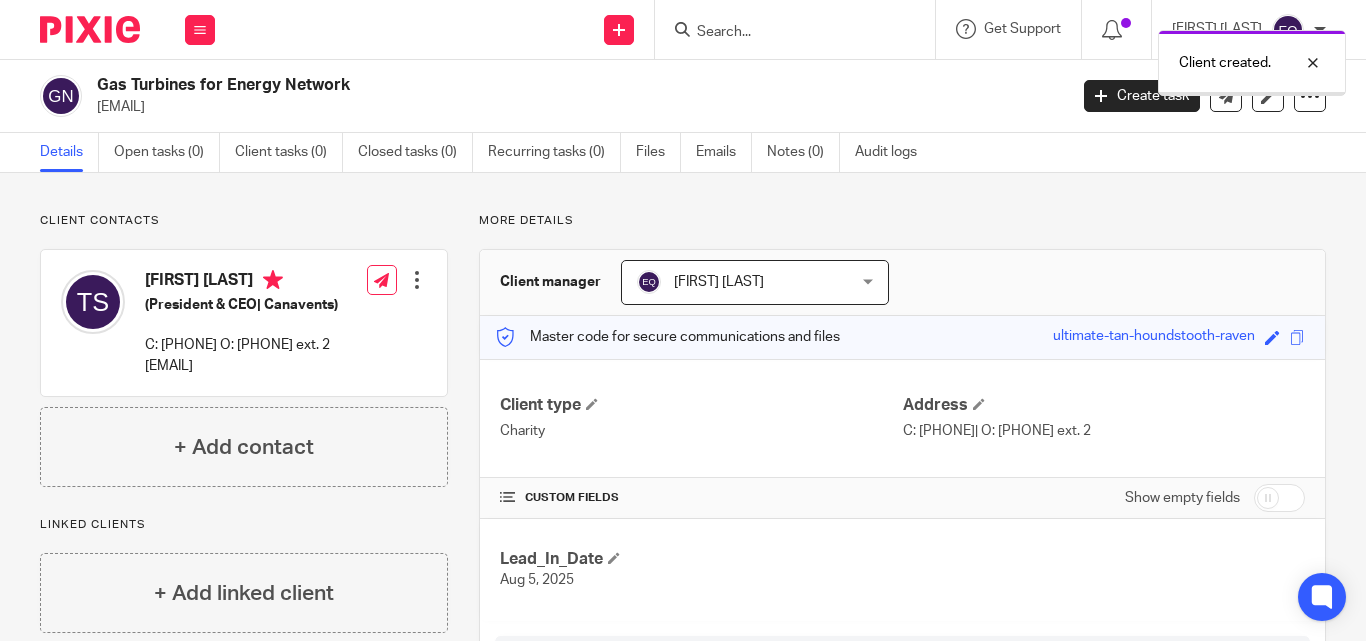 scroll, scrollTop: 0, scrollLeft: 0, axis: both 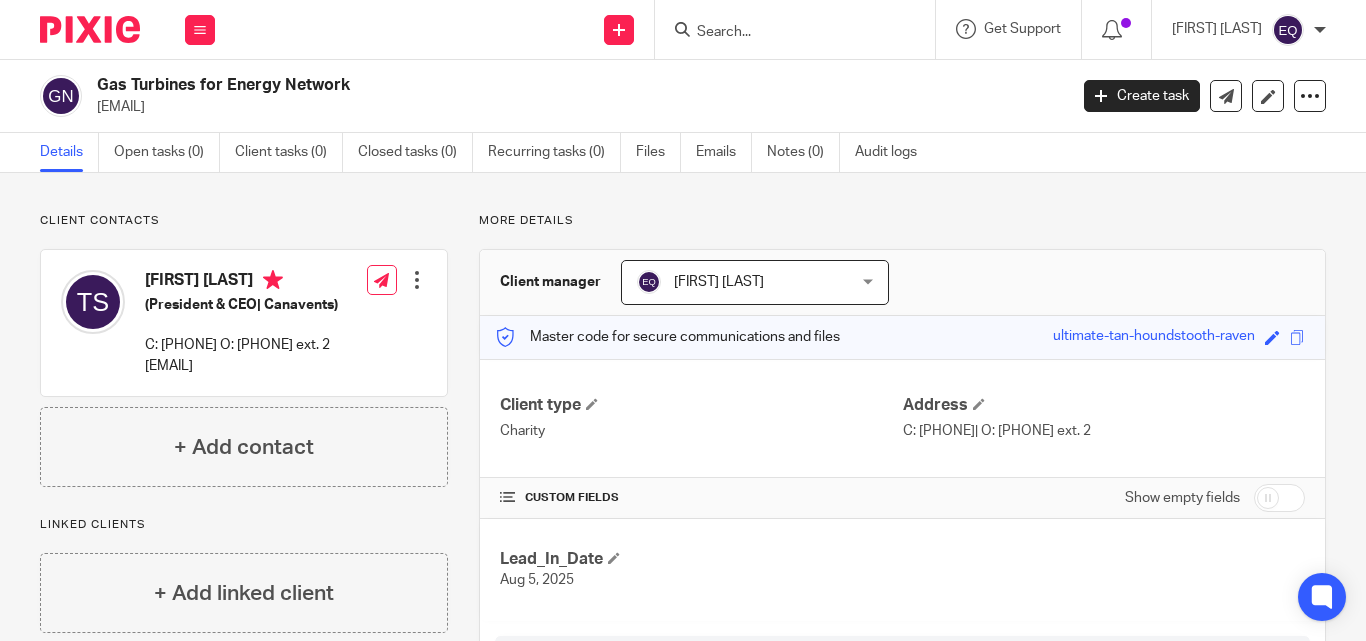 click on "[FIRST] [LAST]
[FIRST] [LAST]" at bounding box center (755, 282) 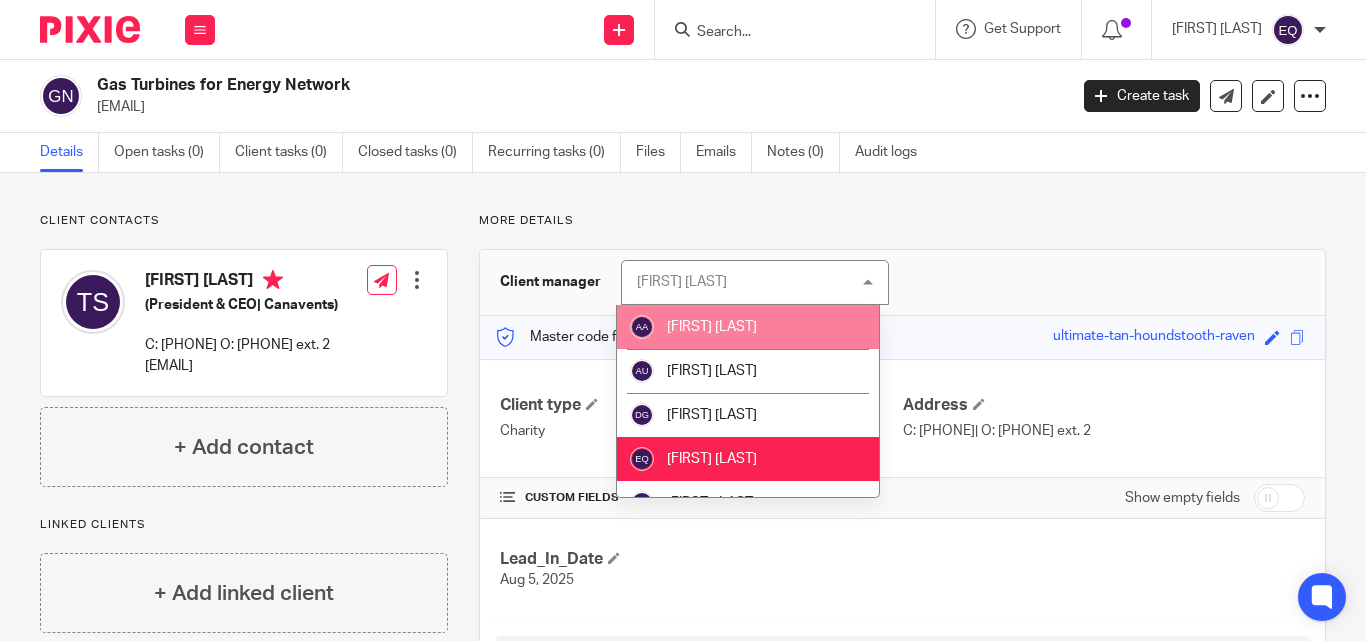 scroll, scrollTop: 28, scrollLeft: 0, axis: vertical 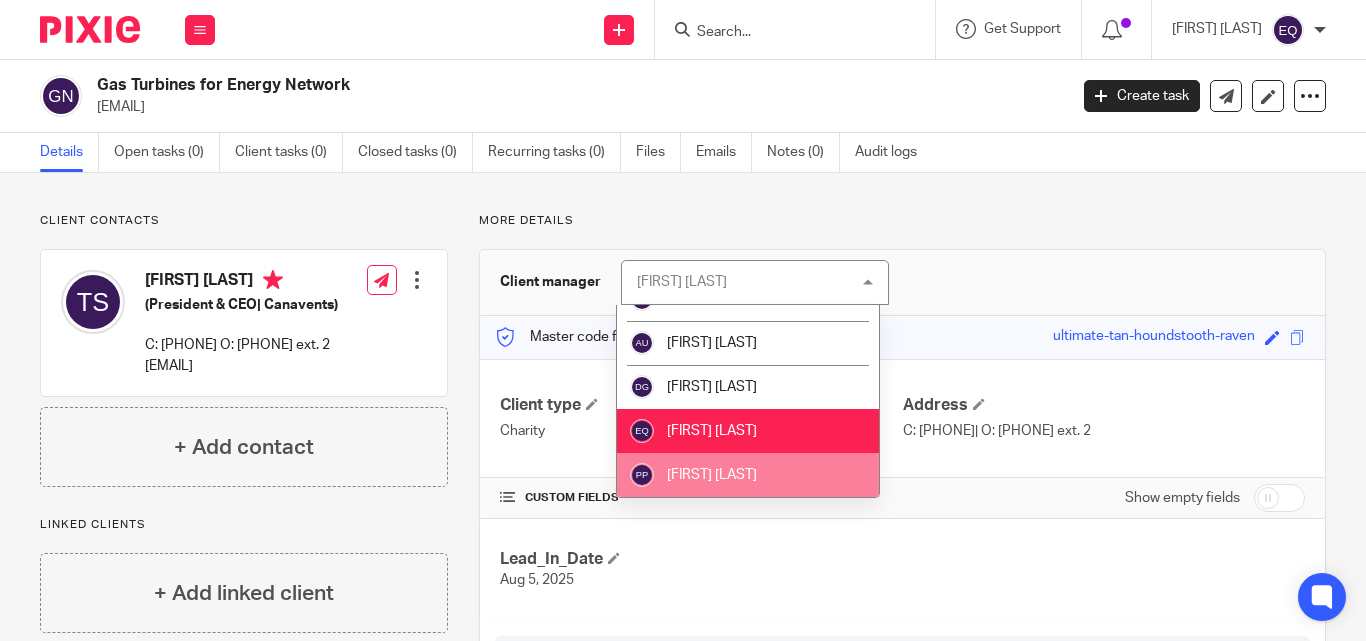 click on "[FIRST] [LAST]" at bounding box center [712, 475] 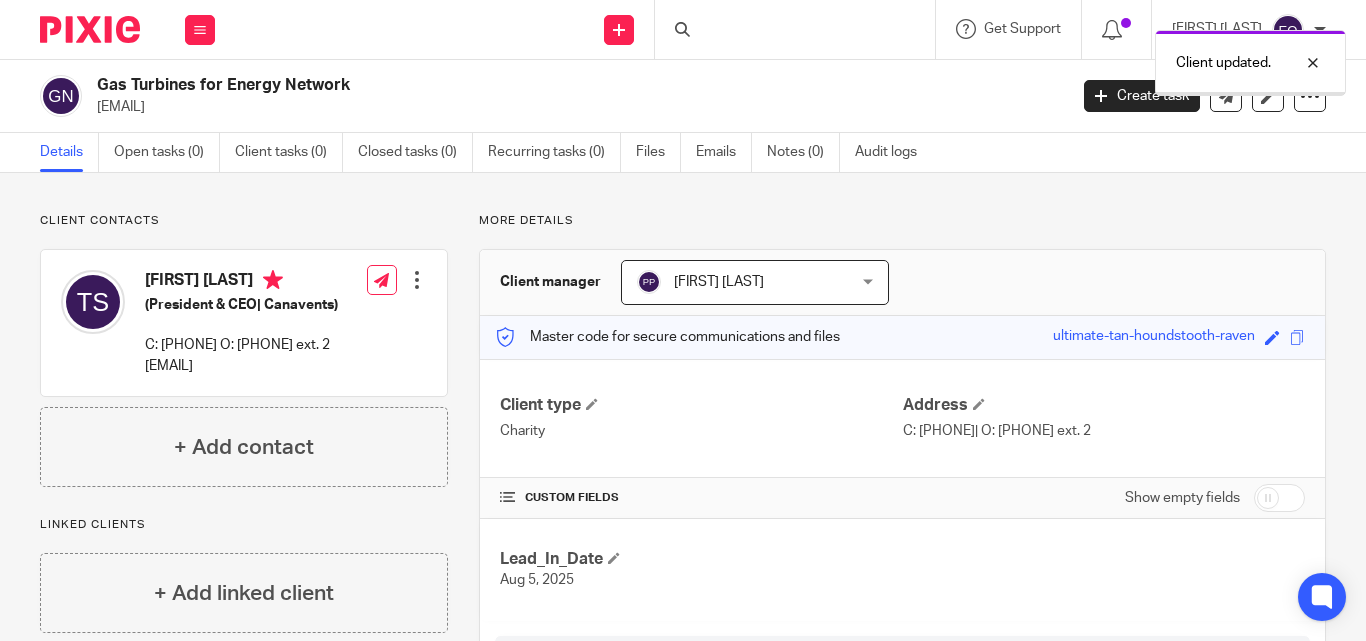 scroll, scrollTop: 0, scrollLeft: 0, axis: both 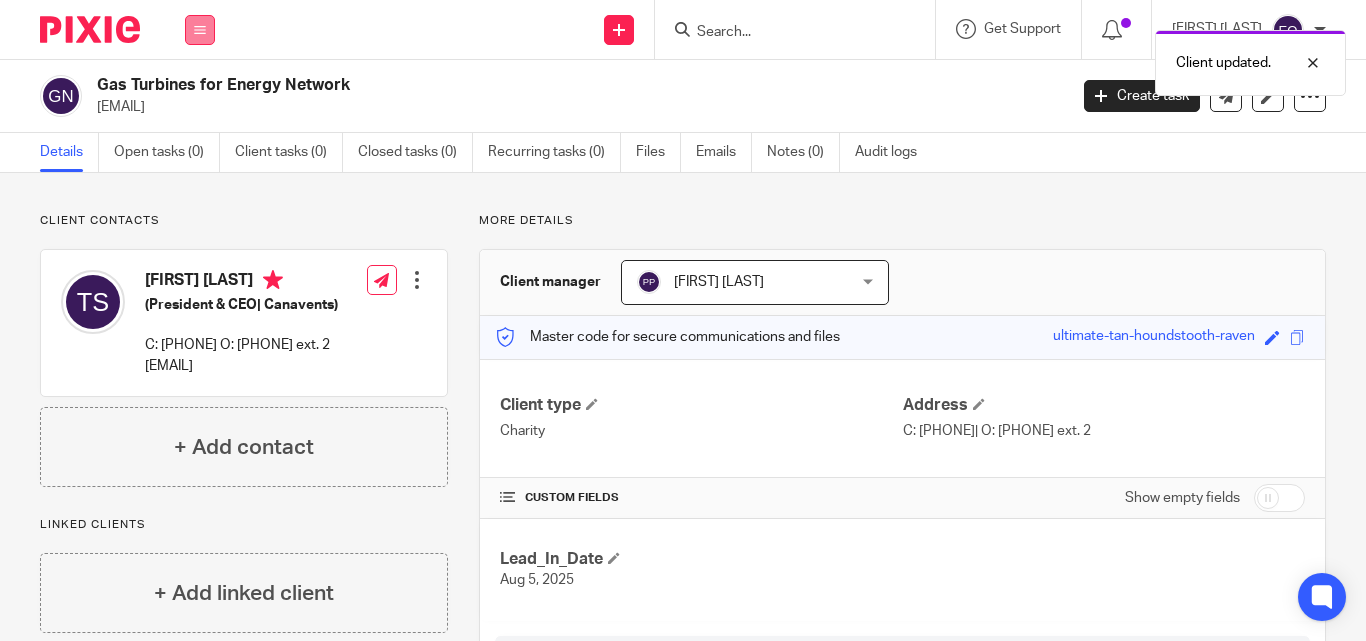 click at bounding box center [200, 30] 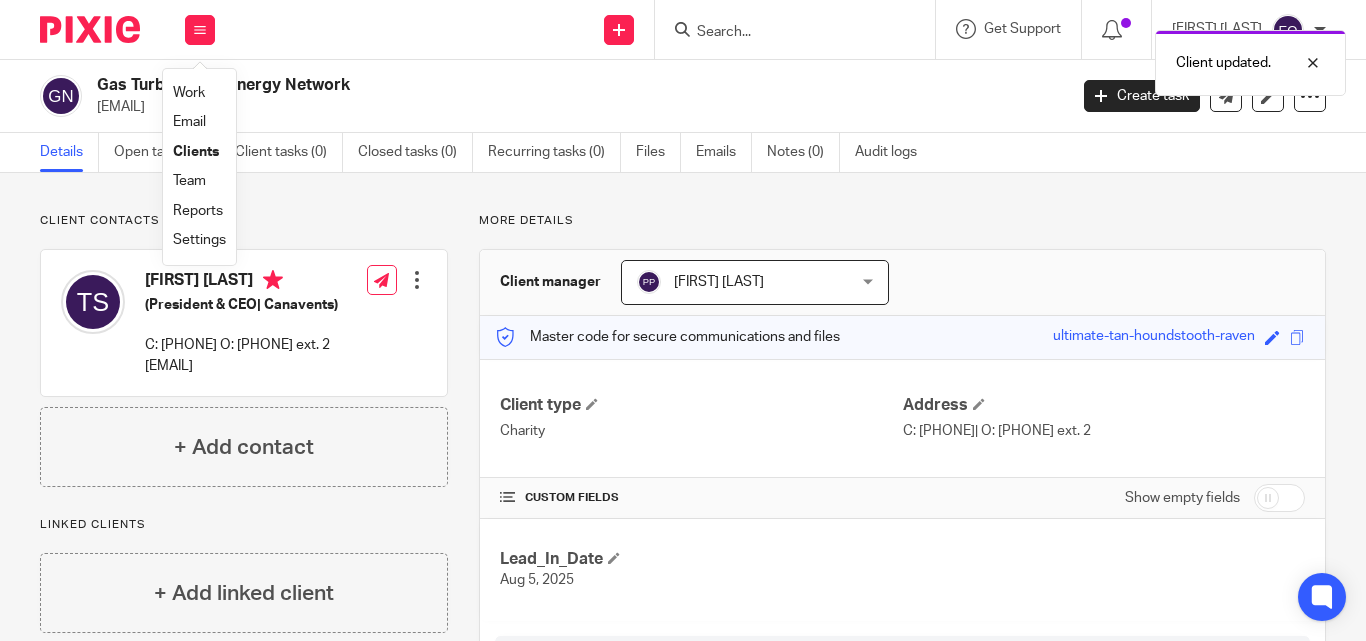 click on "Clients" at bounding box center (196, 152) 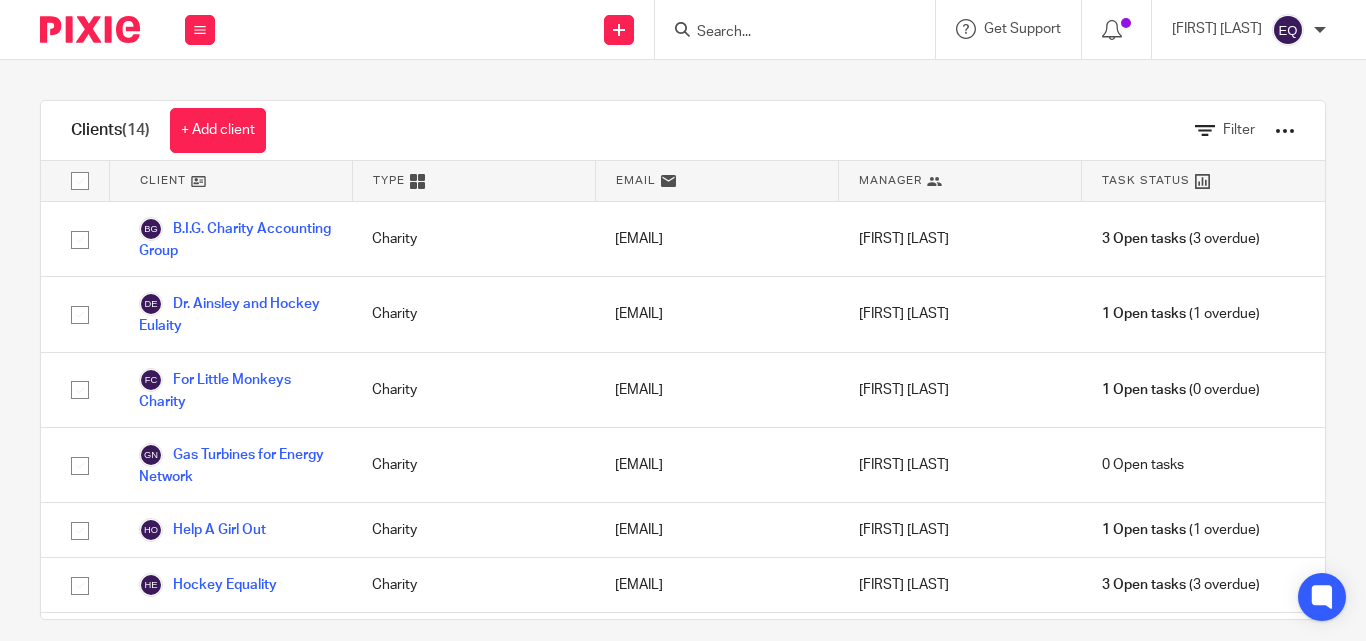 scroll, scrollTop: 0, scrollLeft: 0, axis: both 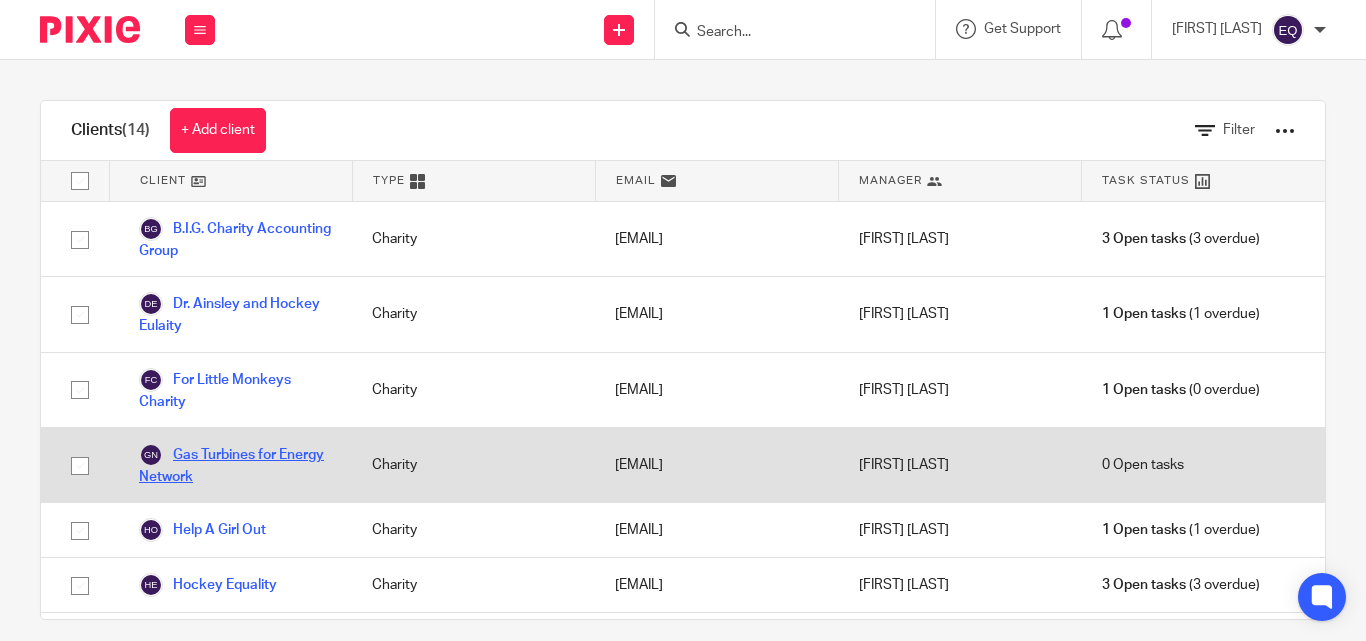 click on "Gas Turbines for Energy Network" at bounding box center [235, 465] 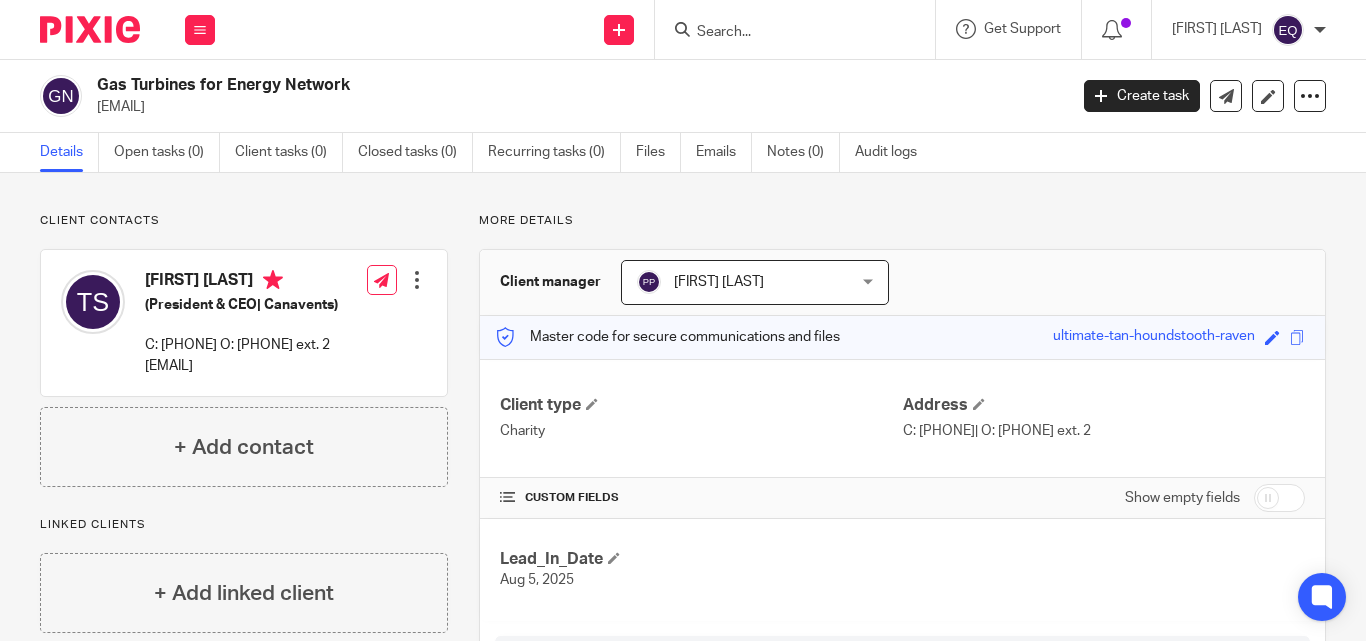scroll, scrollTop: 0, scrollLeft: 0, axis: both 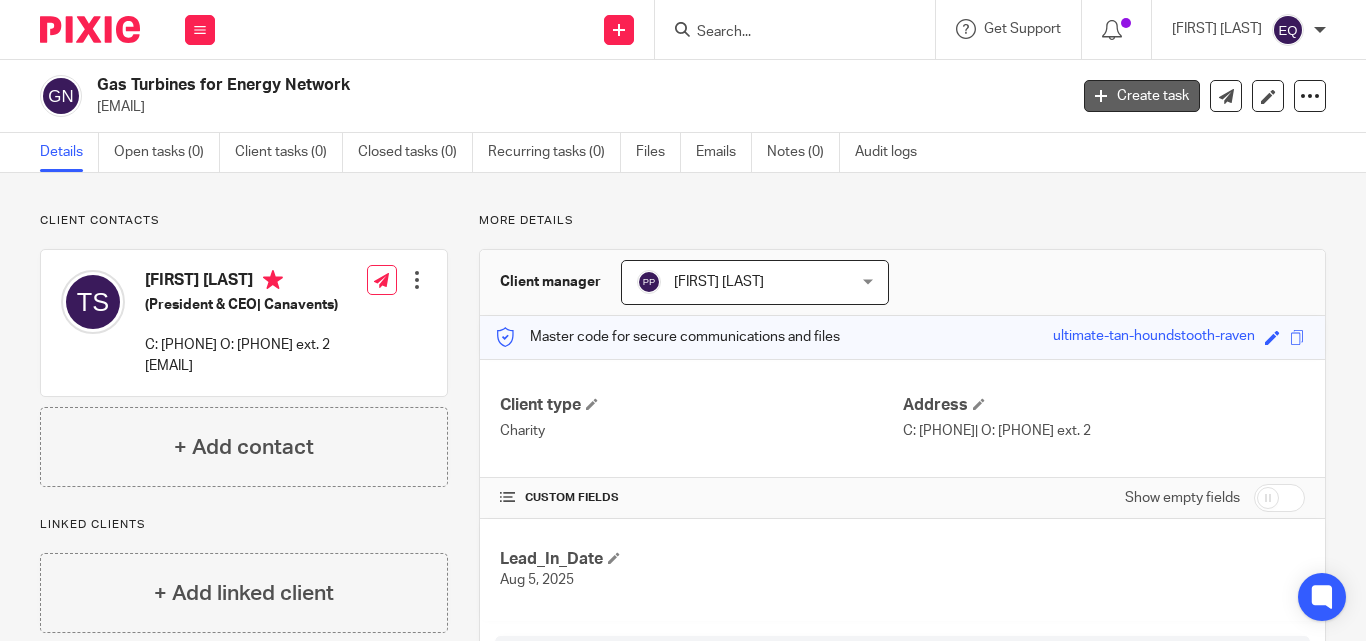 click on "Create task" at bounding box center [1142, 96] 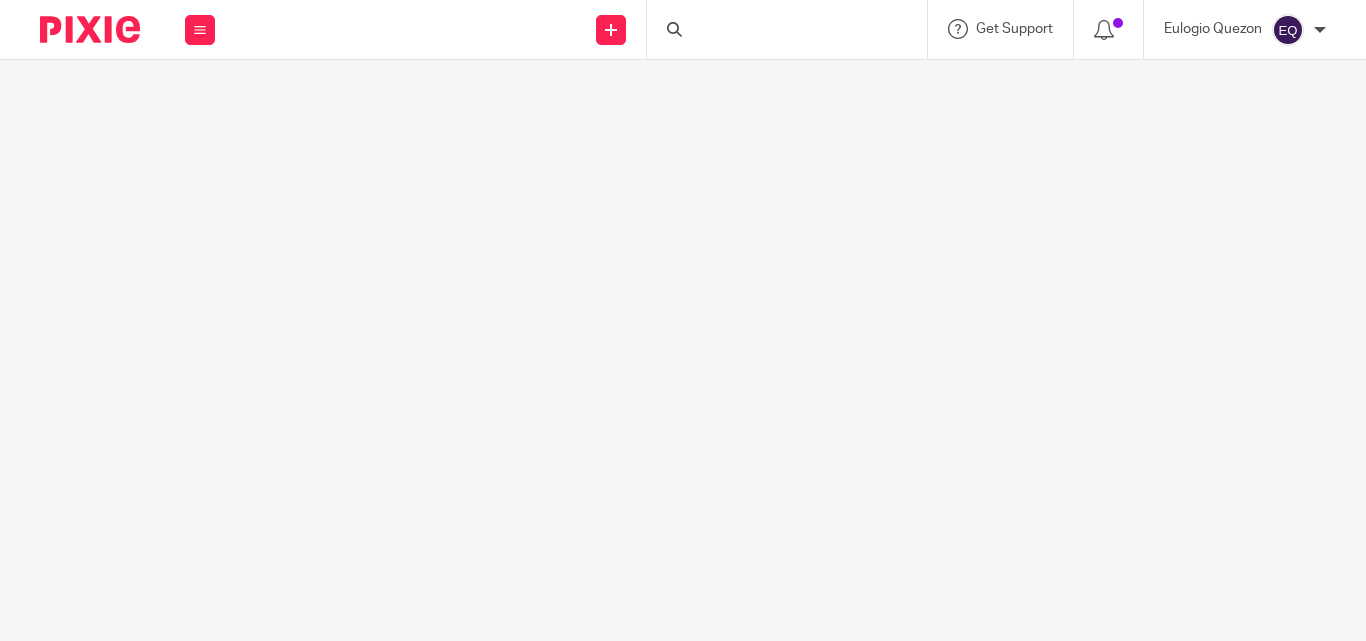scroll, scrollTop: 0, scrollLeft: 0, axis: both 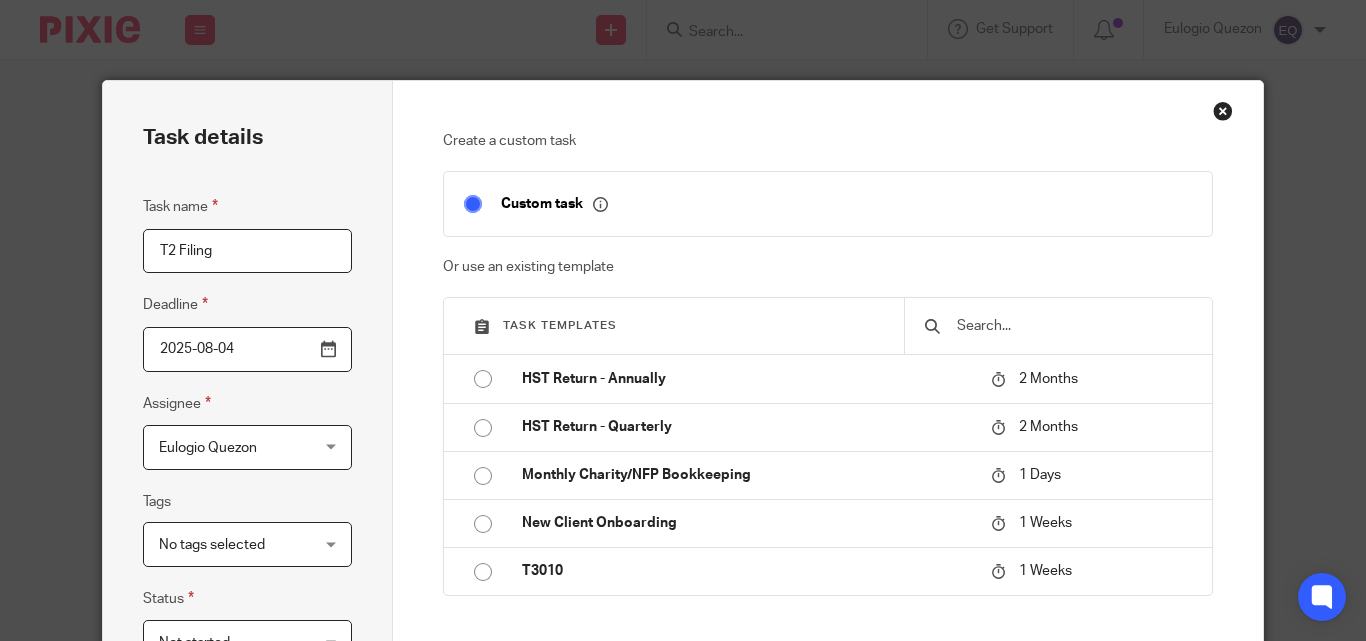 type on "T2 Filing" 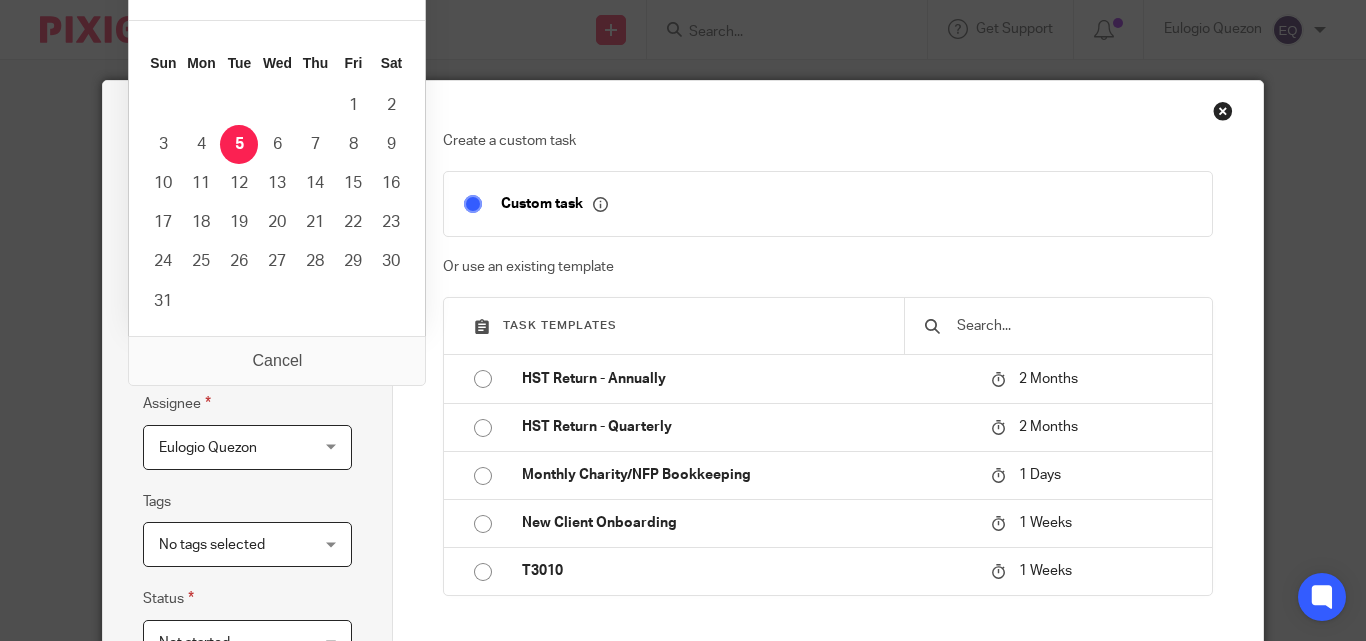 click on "2025-08-04" at bounding box center (247, 349) 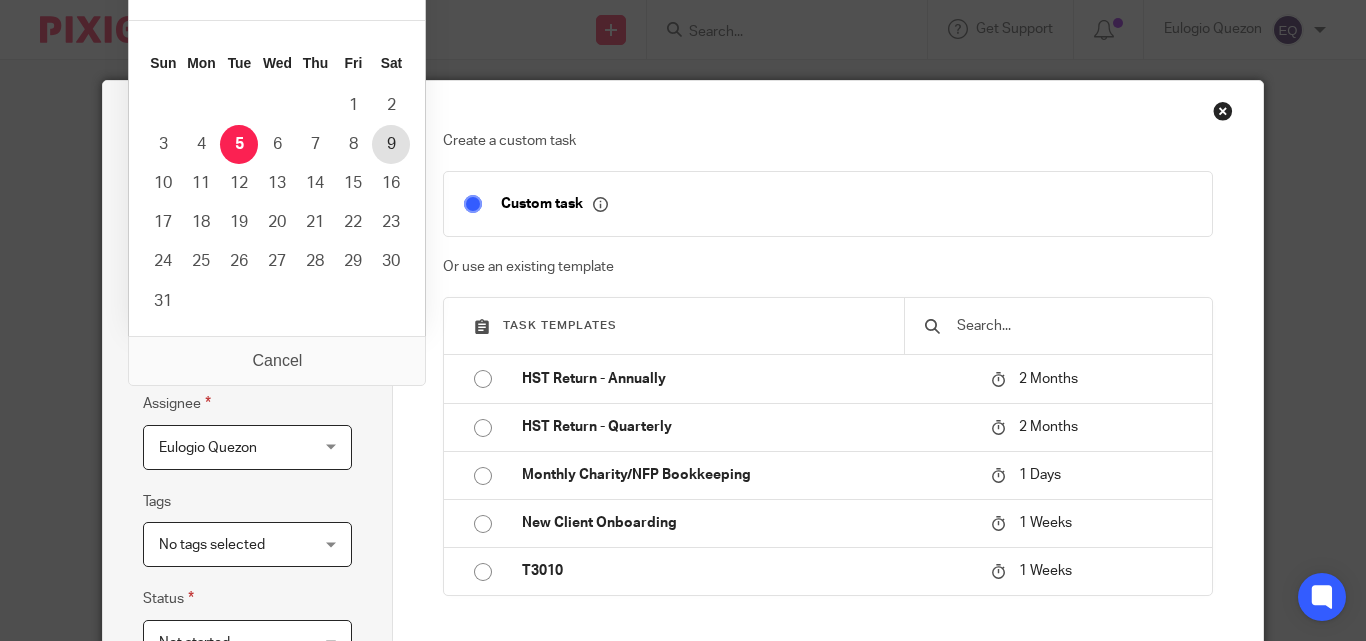 type on "2025-08-08" 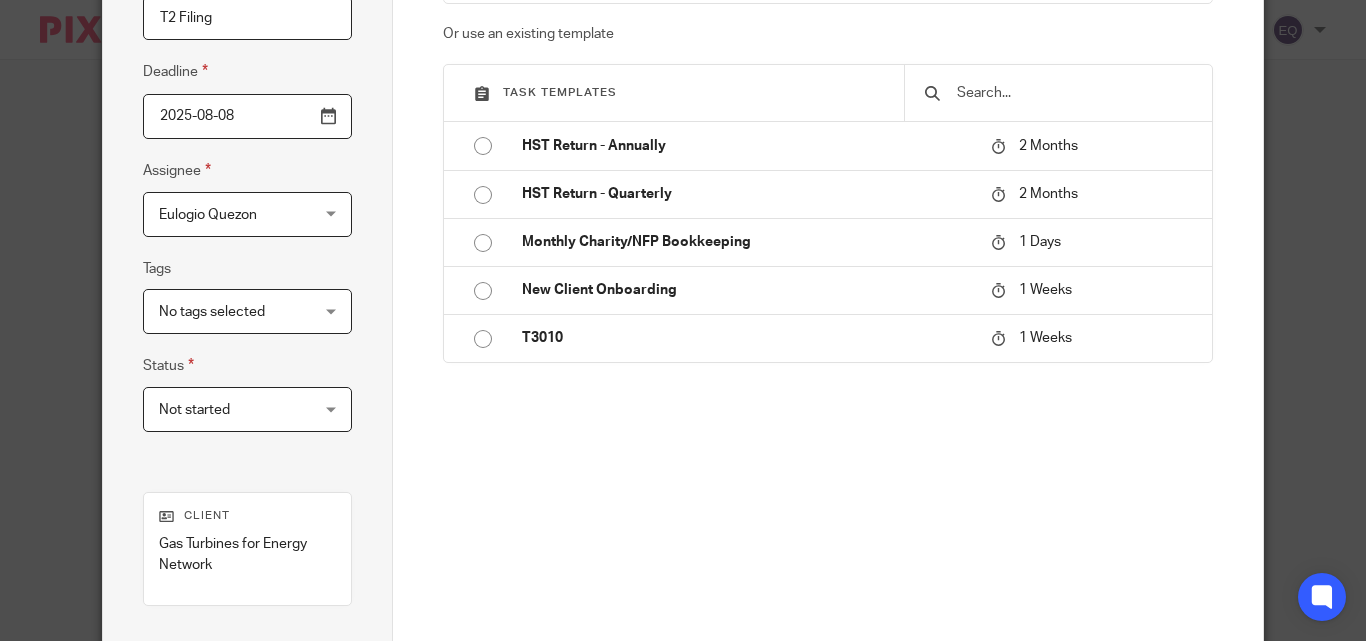 scroll, scrollTop: 239, scrollLeft: 0, axis: vertical 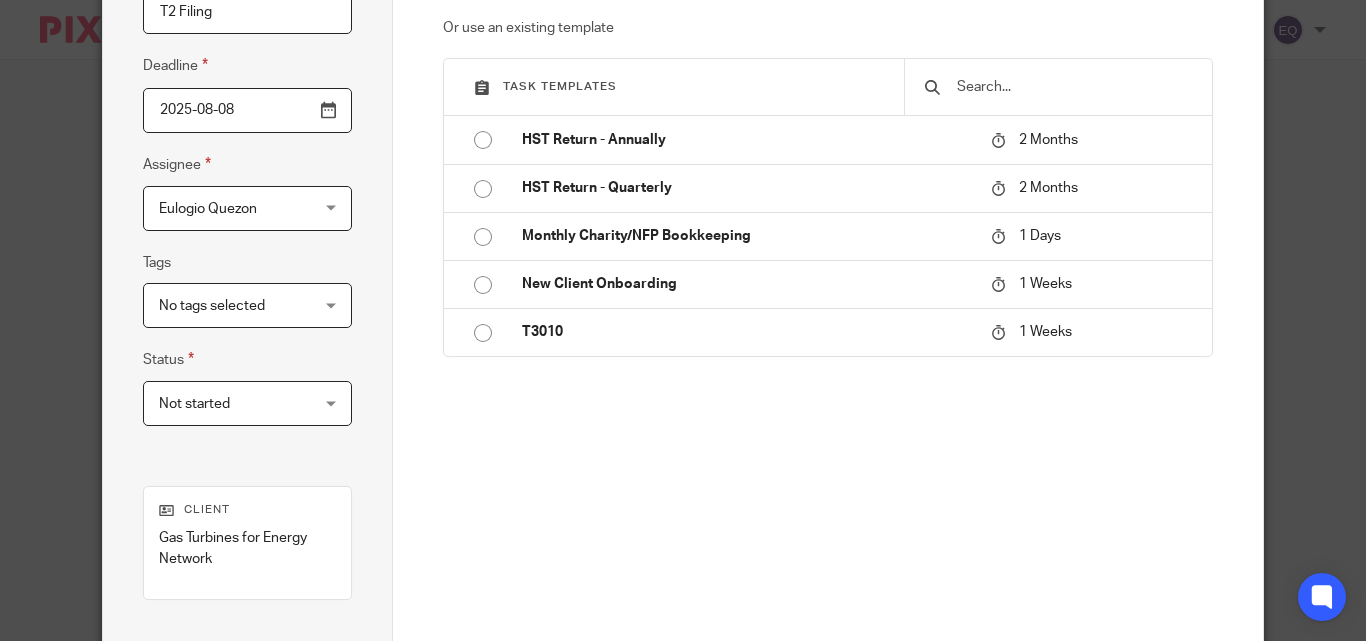 click on "Not started
Not started" at bounding box center [247, 403] 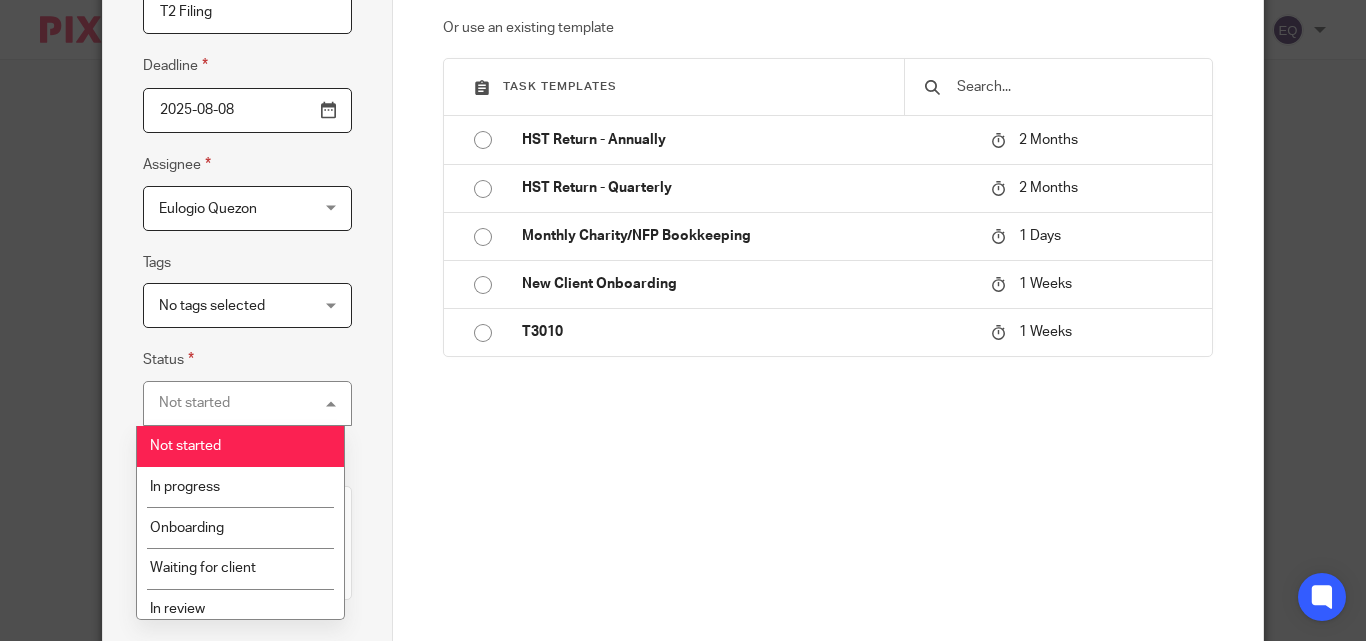 click on "Not started" at bounding box center (240, 446) 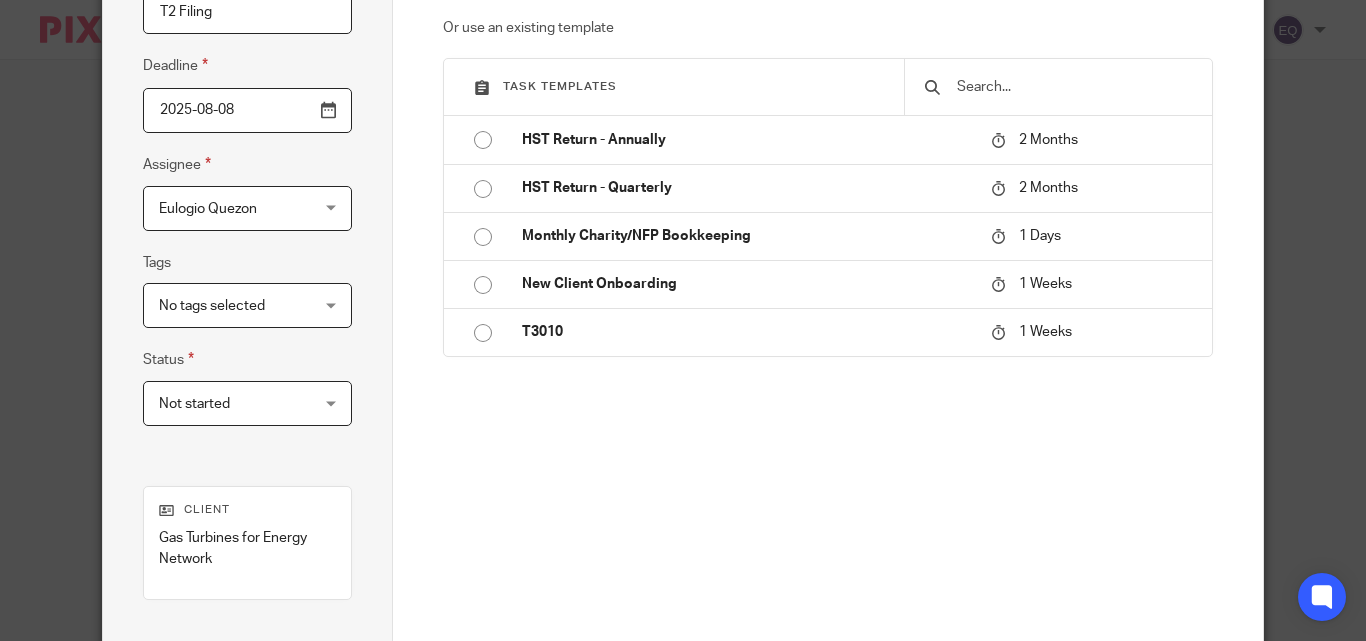 click on "Not started
Not started" at bounding box center [247, 403] 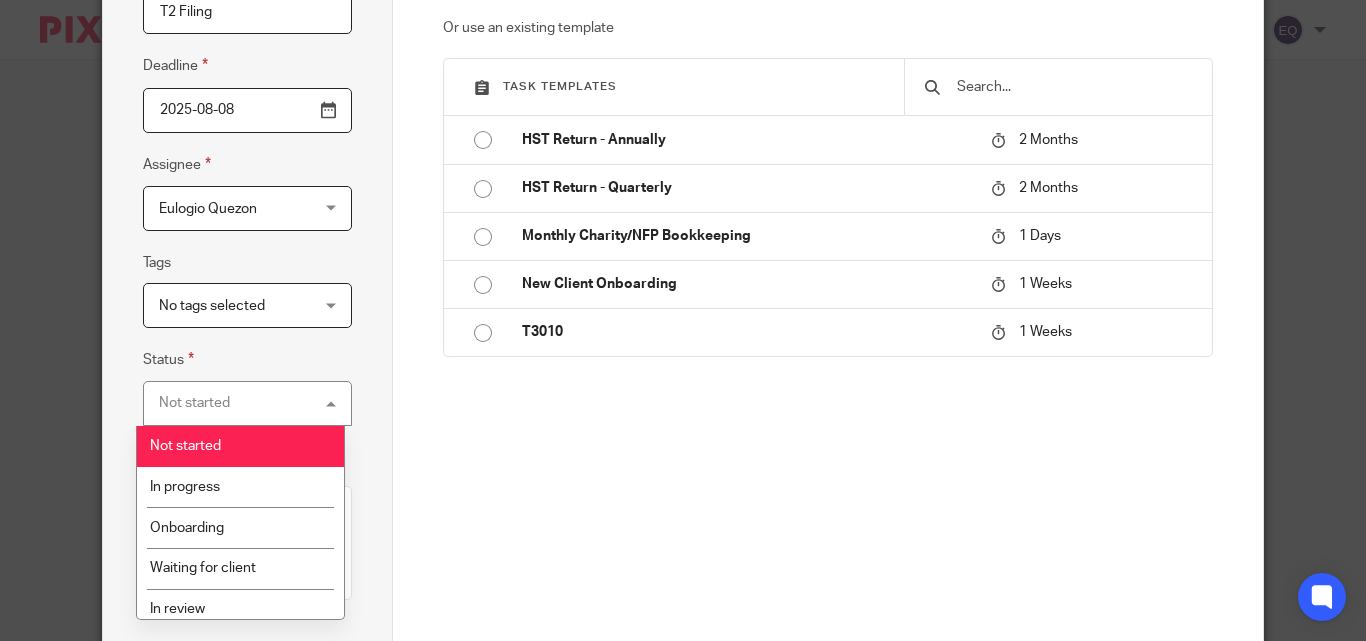 click on "Not started
Not started" at bounding box center [247, 403] 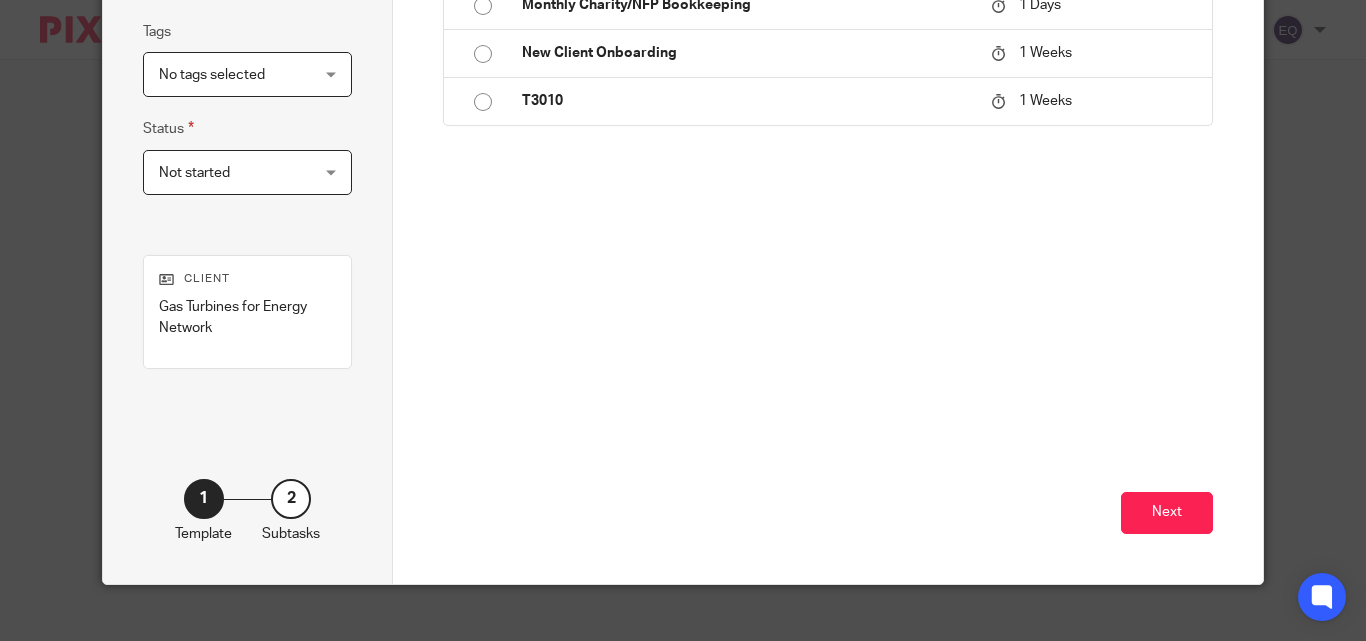 scroll, scrollTop: 473, scrollLeft: 0, axis: vertical 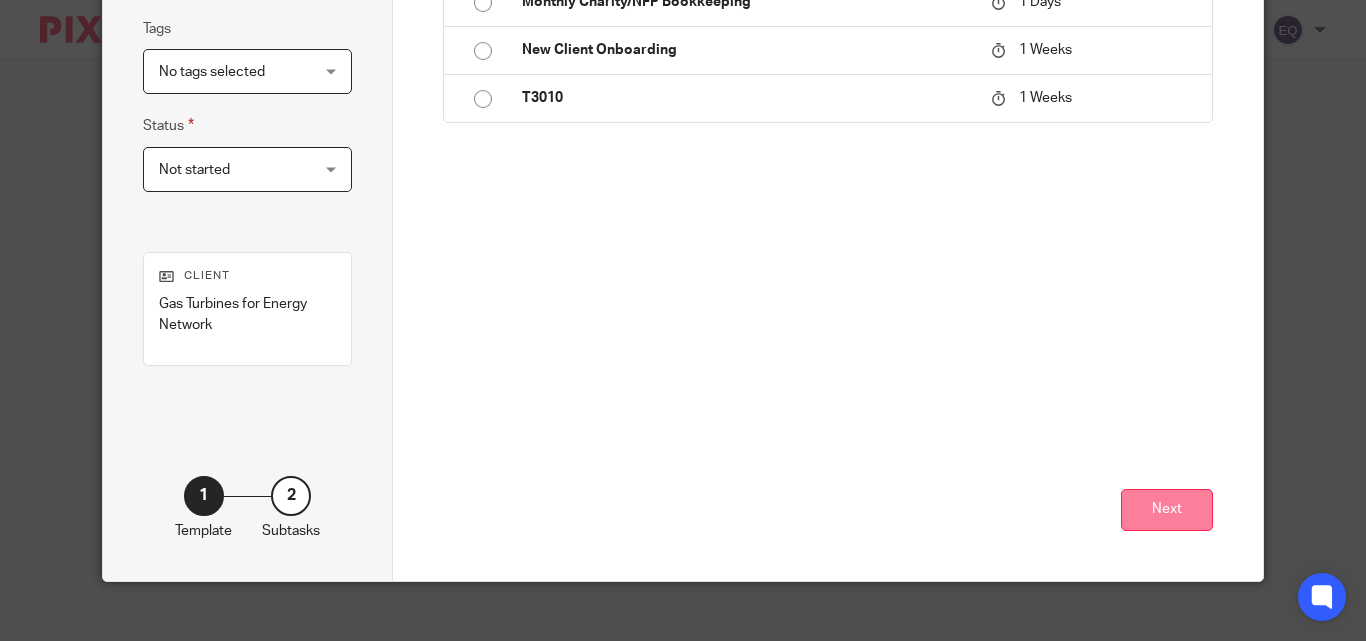 click on "Next" at bounding box center [1167, 510] 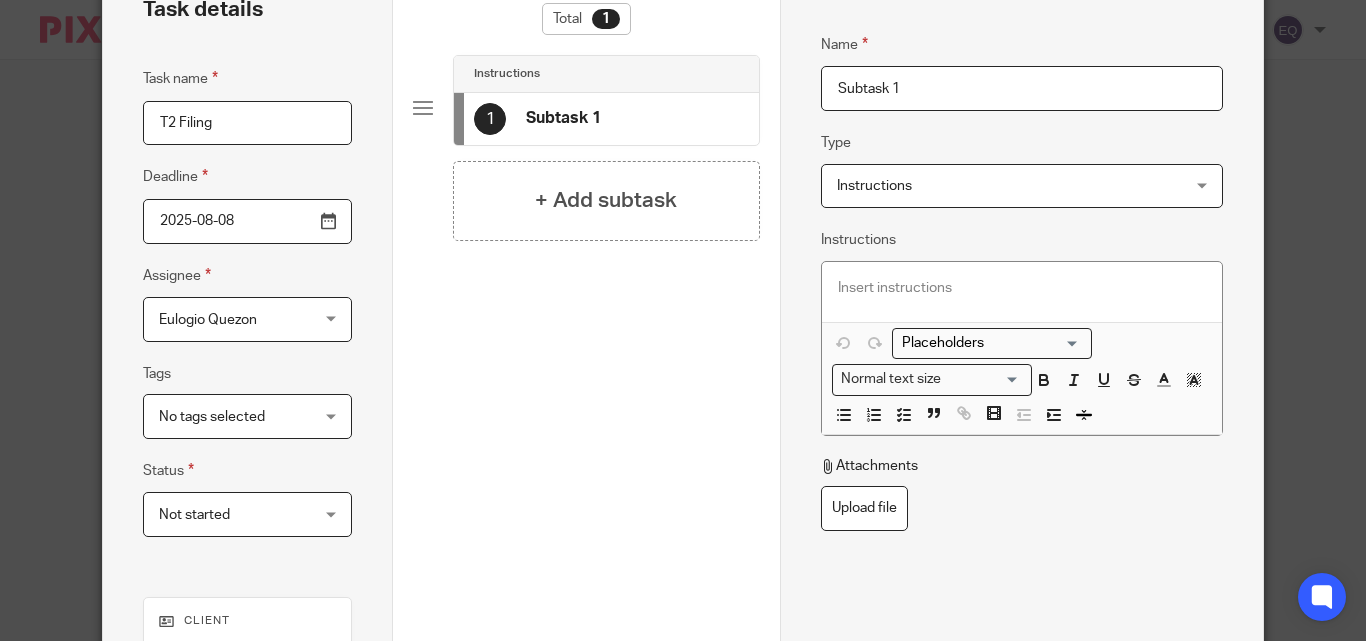 scroll, scrollTop: 107, scrollLeft: 0, axis: vertical 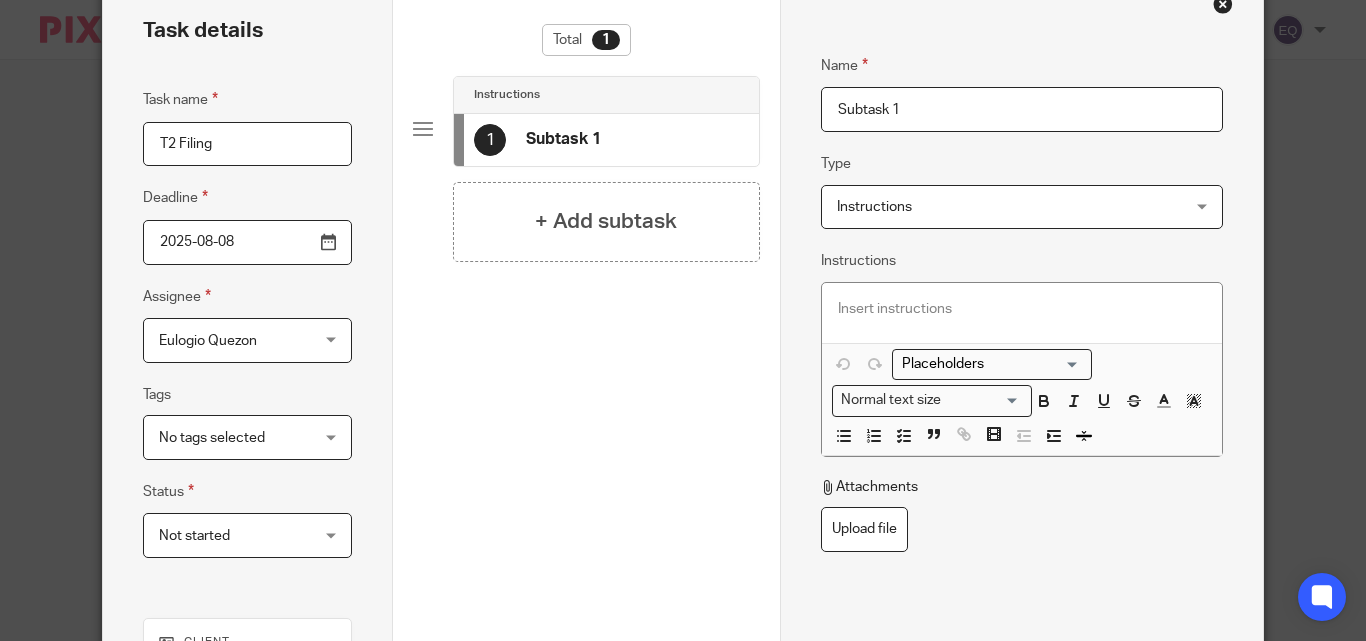drag, startPoint x: 903, startPoint y: 110, endPoint x: 788, endPoint y: 103, distance: 115.212845 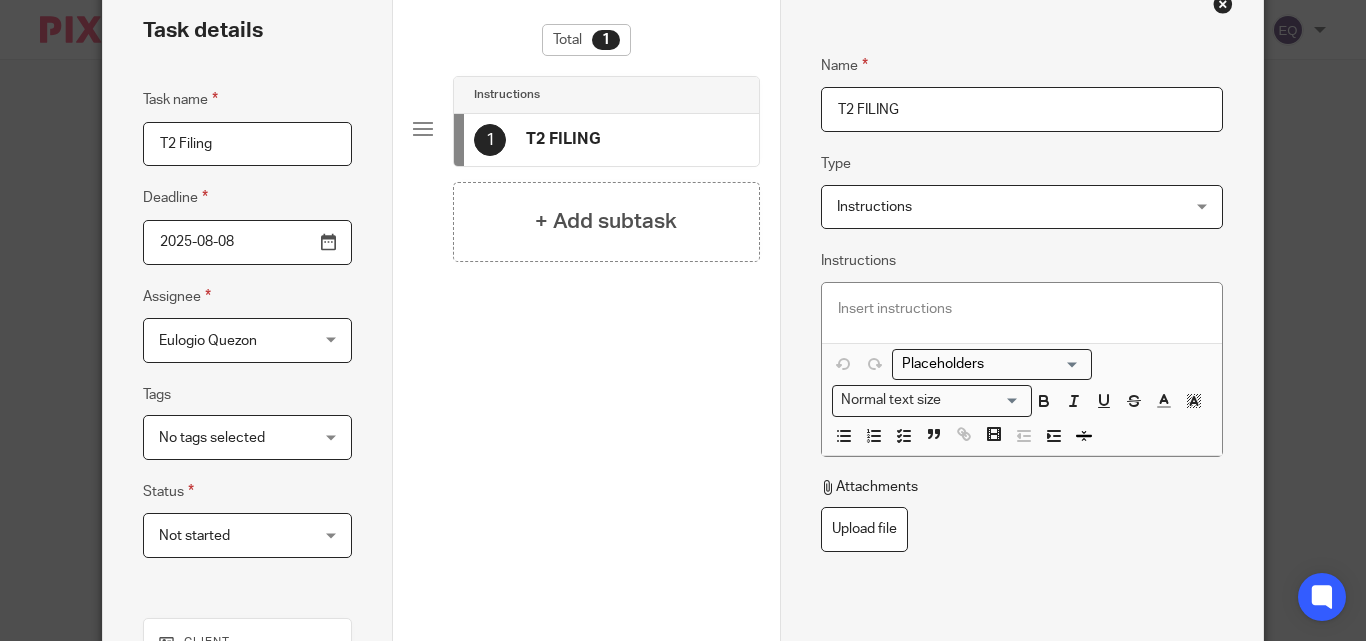 type on "T2 FILING" 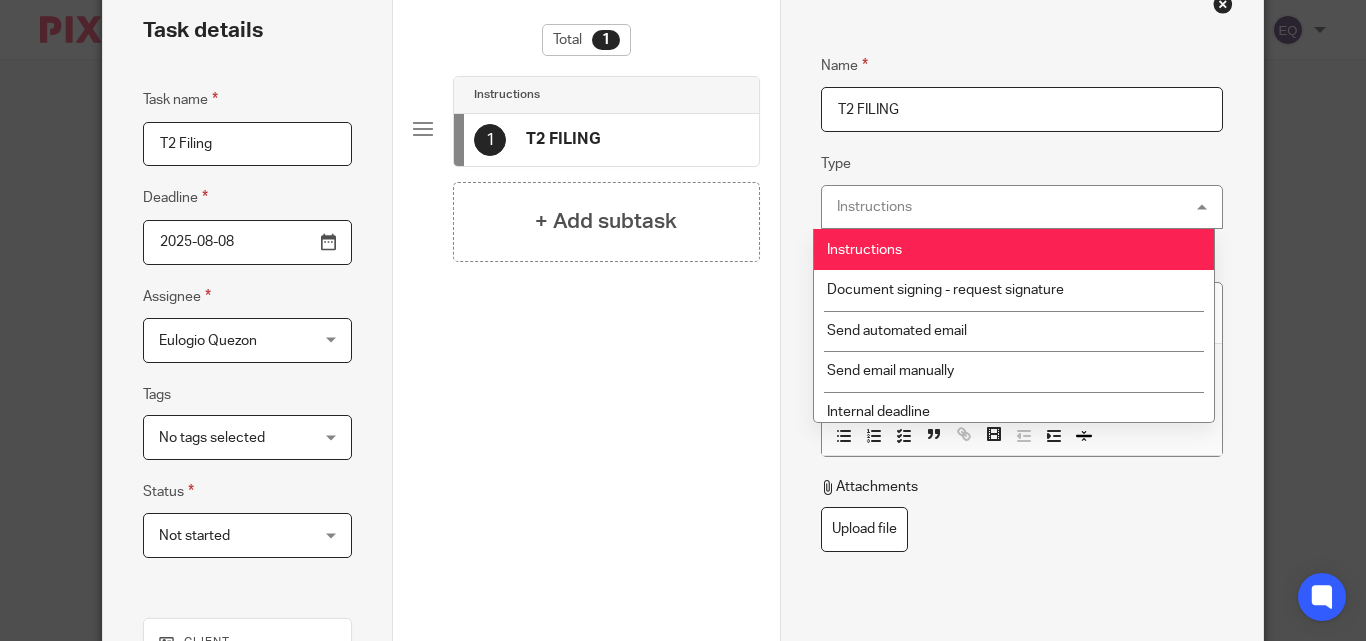 click on "Instructions" at bounding box center [874, 207] 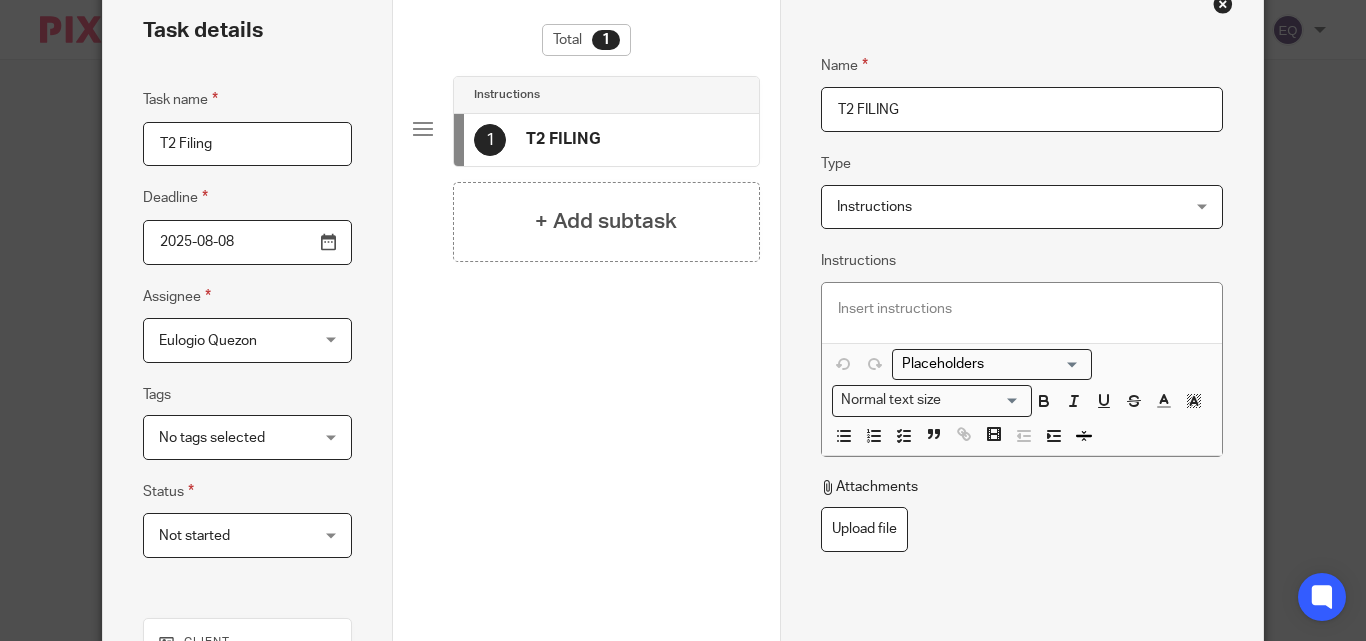 click on "Instructions" at bounding box center [874, 207] 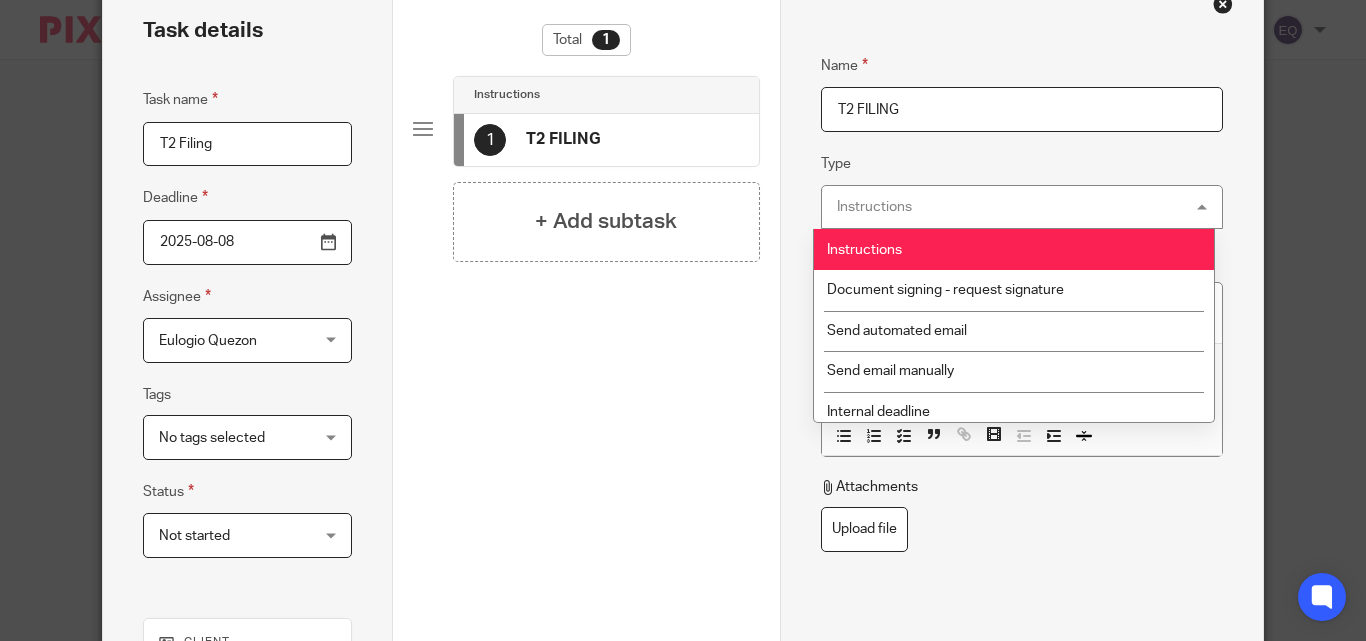 click on "Instructions" at bounding box center (874, 207) 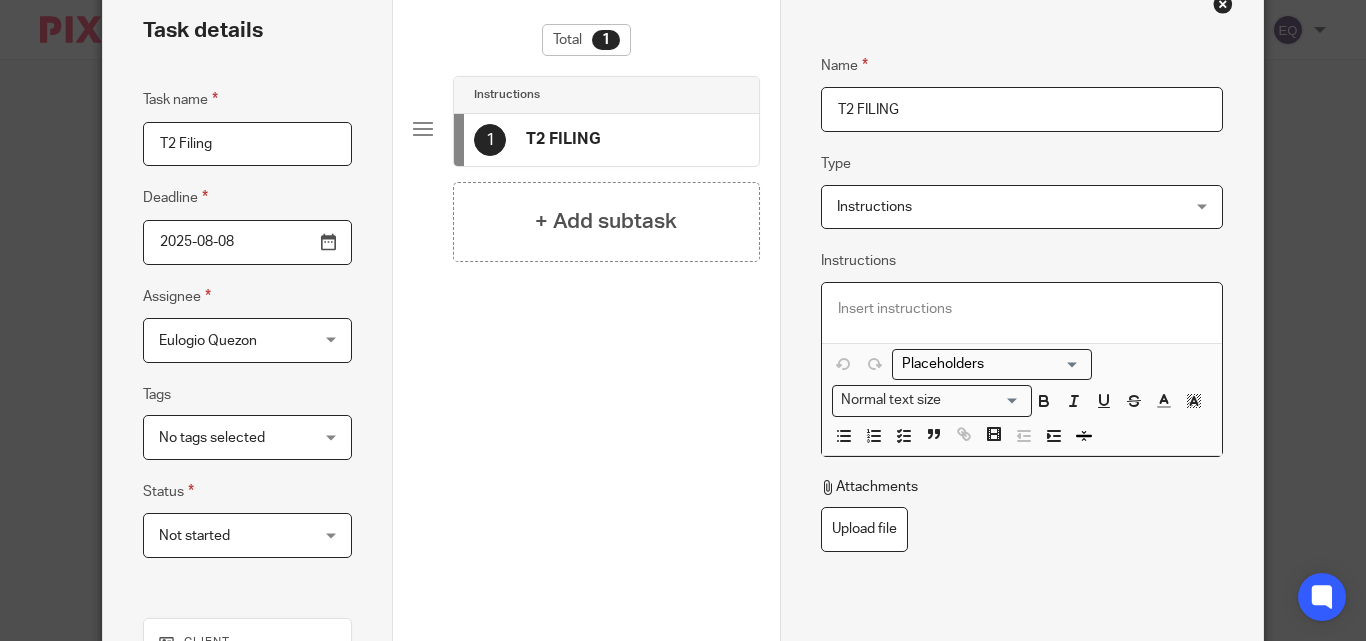 click at bounding box center [1022, 309] 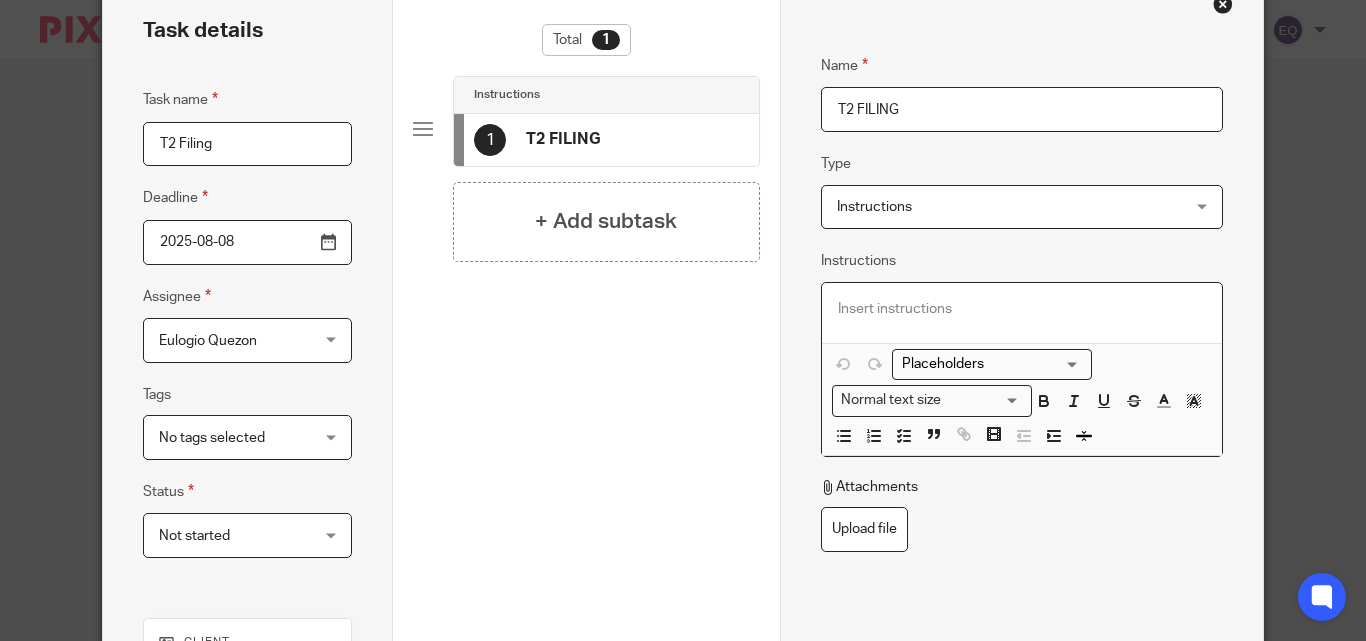 type 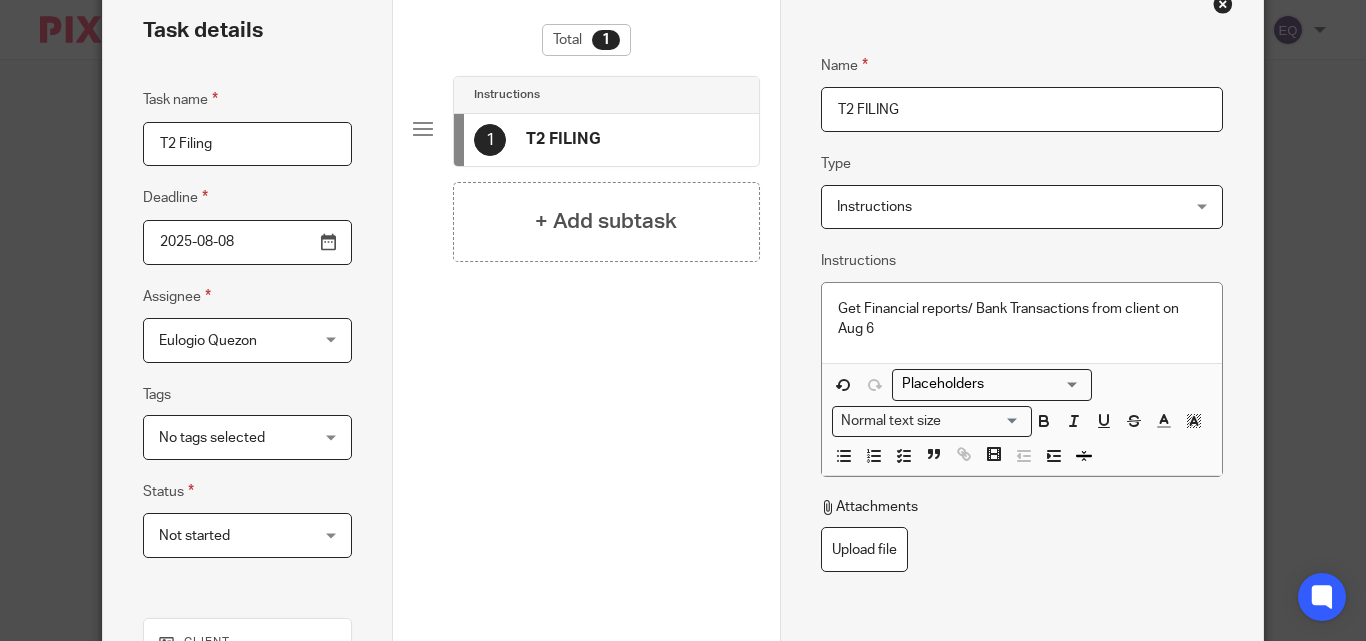 scroll, scrollTop: 494, scrollLeft: 0, axis: vertical 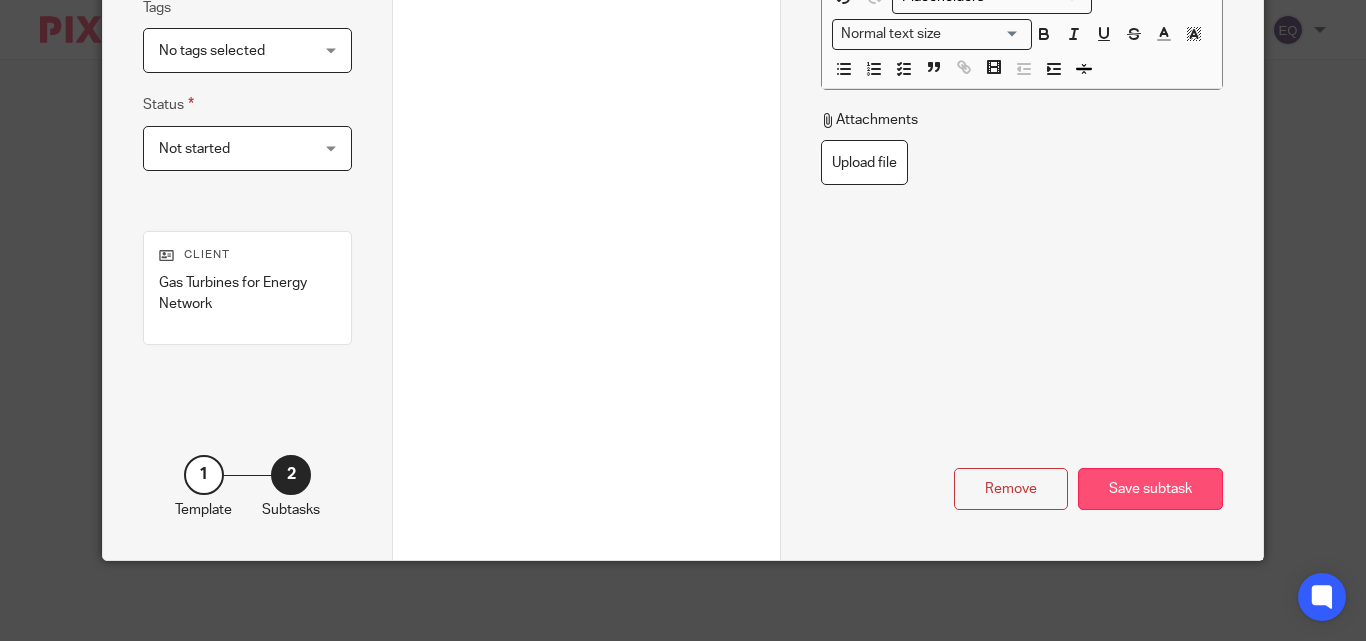 click on "Save subtask" at bounding box center (1150, 489) 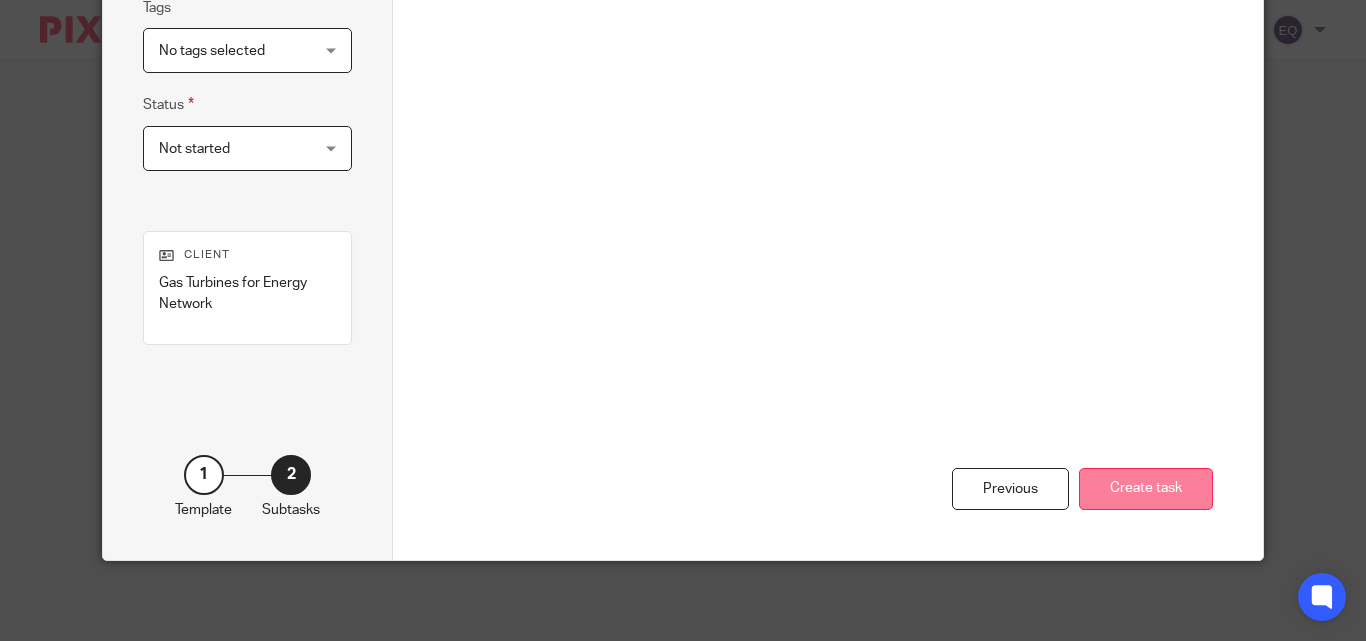 click on "Create task" at bounding box center (1146, 489) 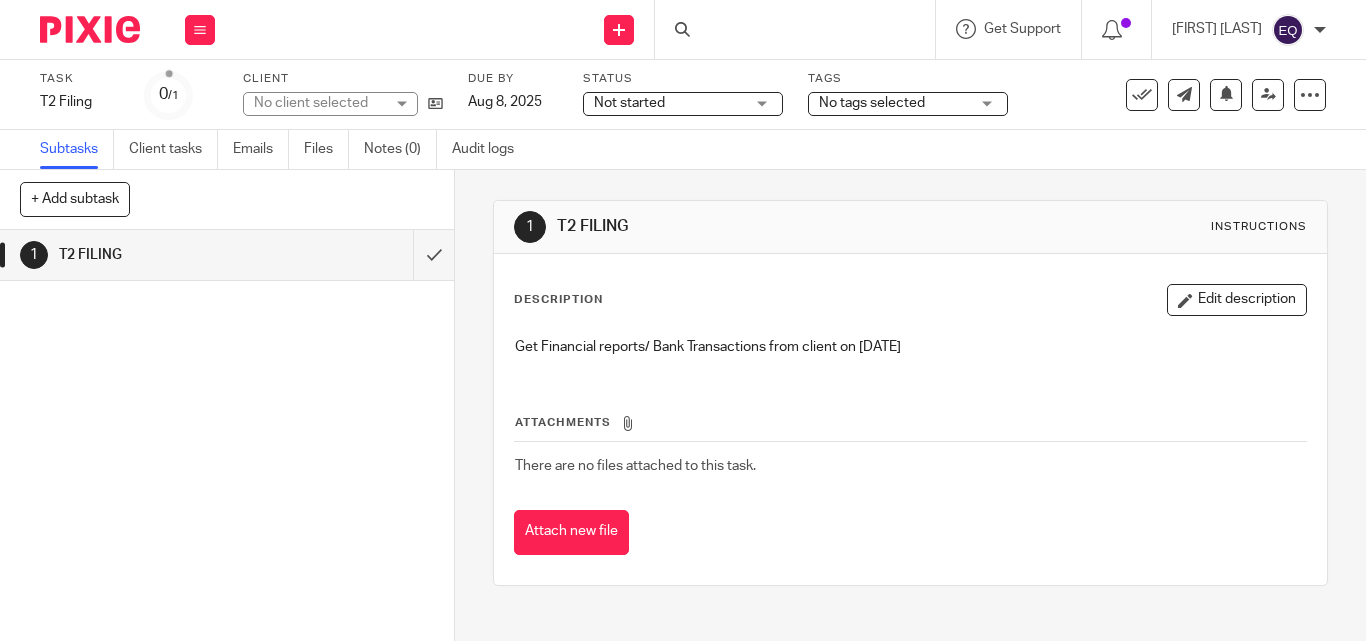 scroll, scrollTop: 0, scrollLeft: 0, axis: both 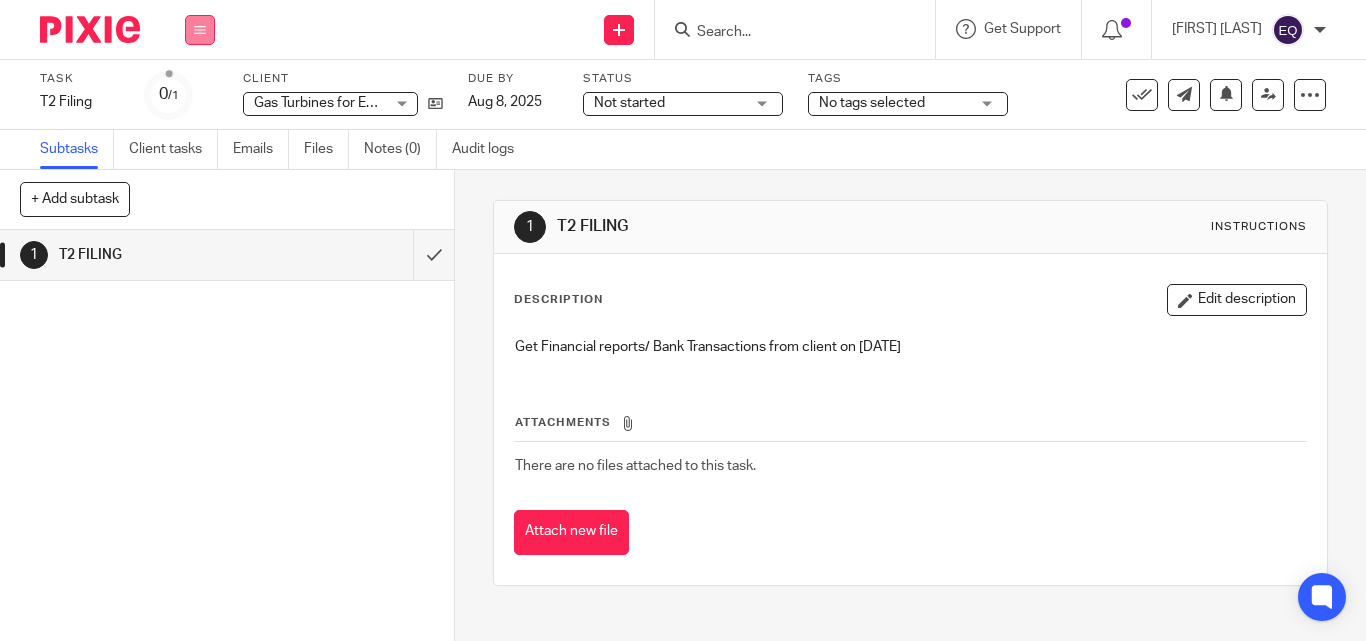click at bounding box center (200, 30) 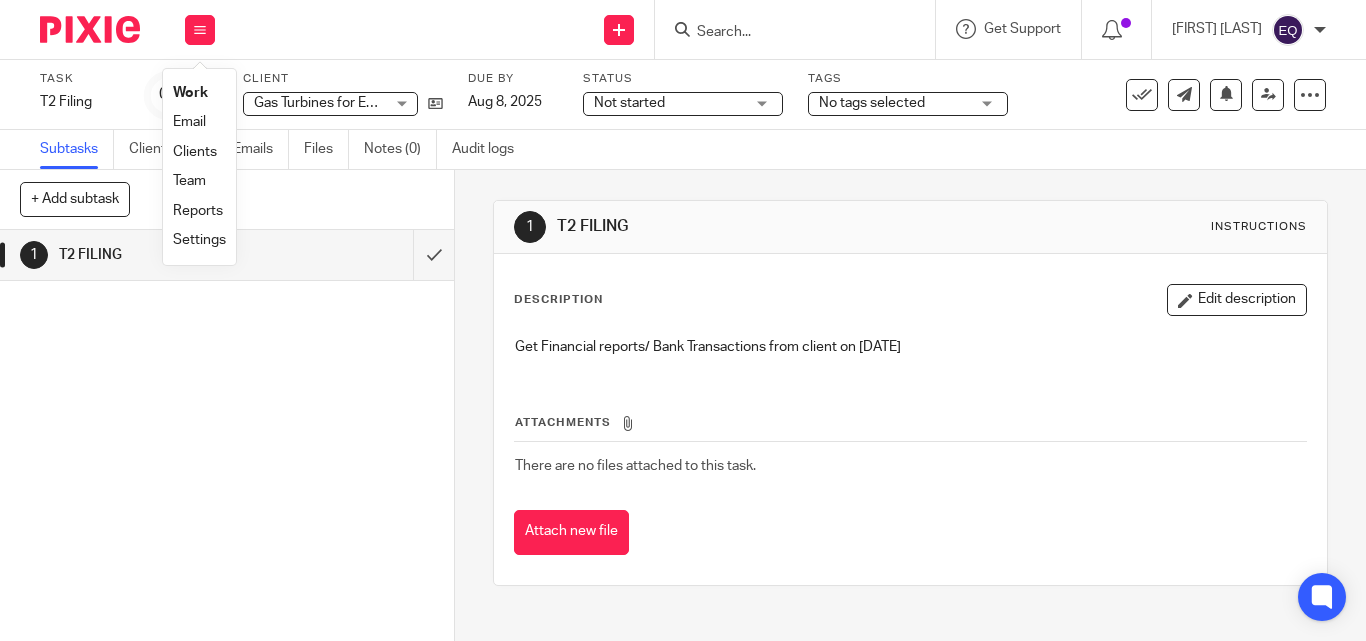 click on "Clients" at bounding box center [195, 152] 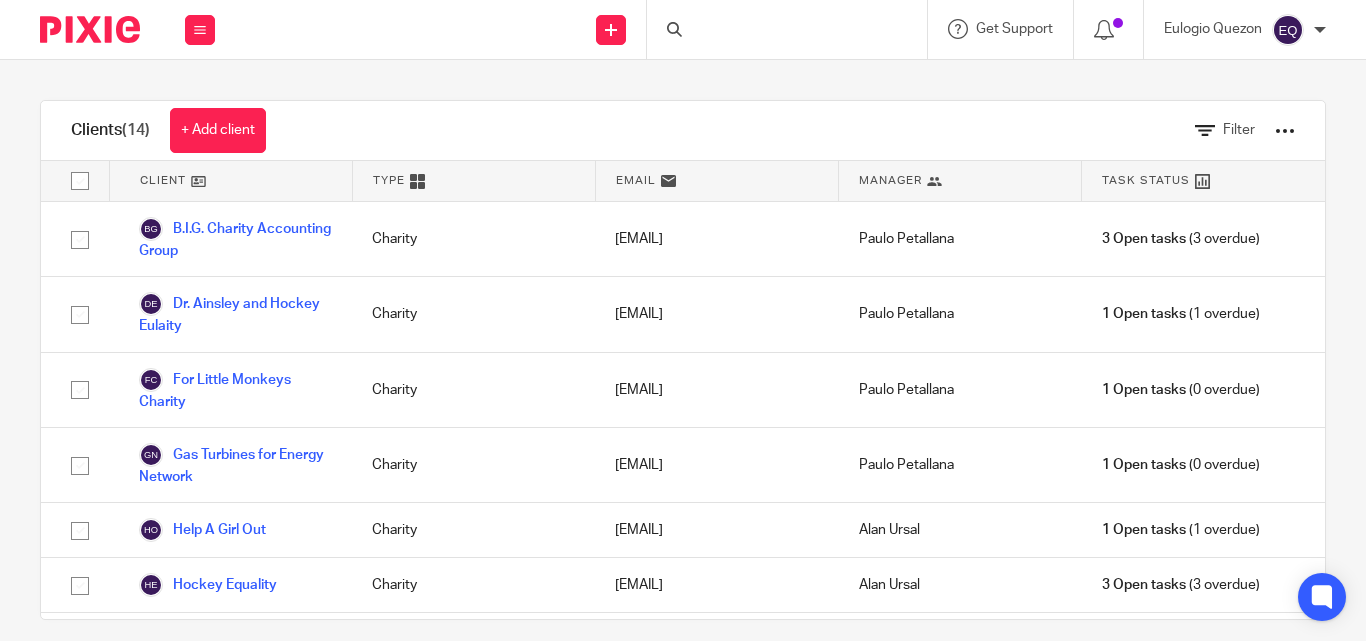 scroll, scrollTop: 0, scrollLeft: 0, axis: both 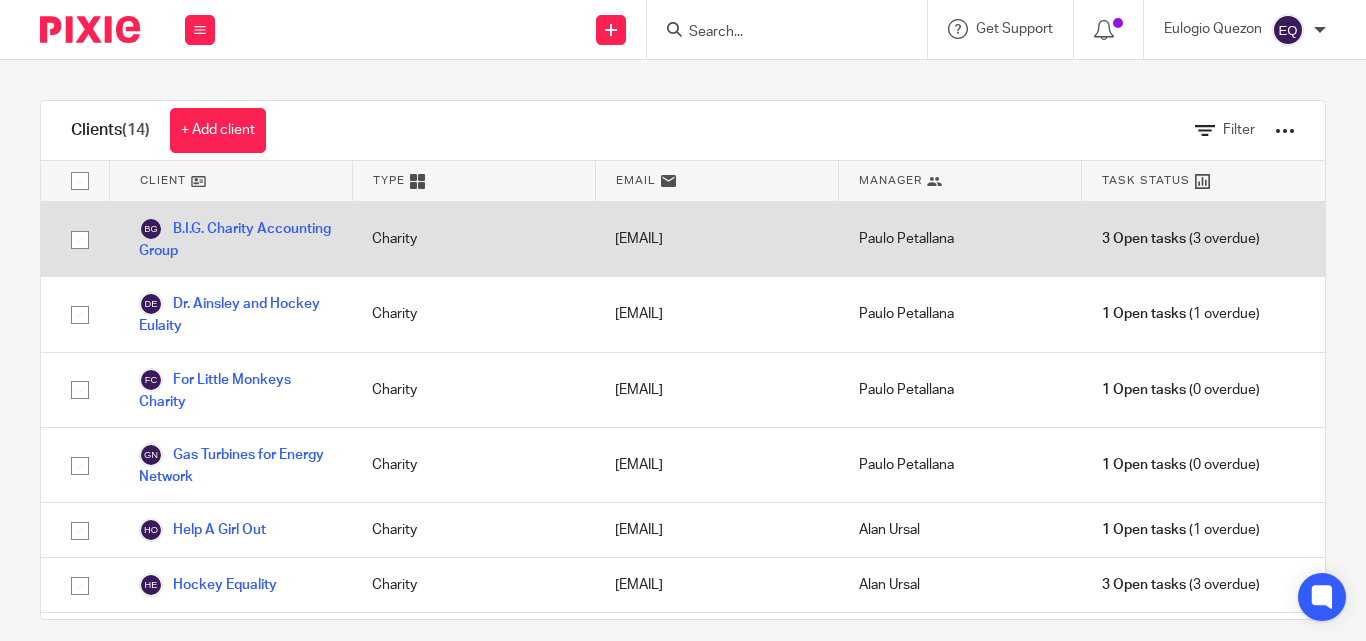 click on "3 Open tasks" at bounding box center (1144, 239) 